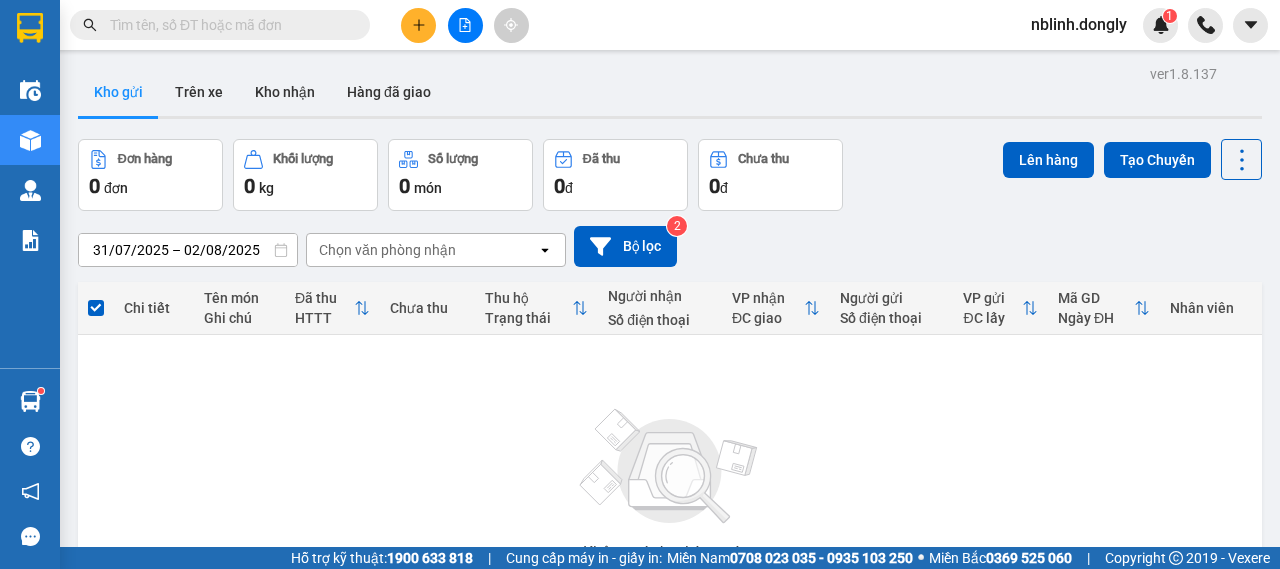 scroll, scrollTop: 0, scrollLeft: 0, axis: both 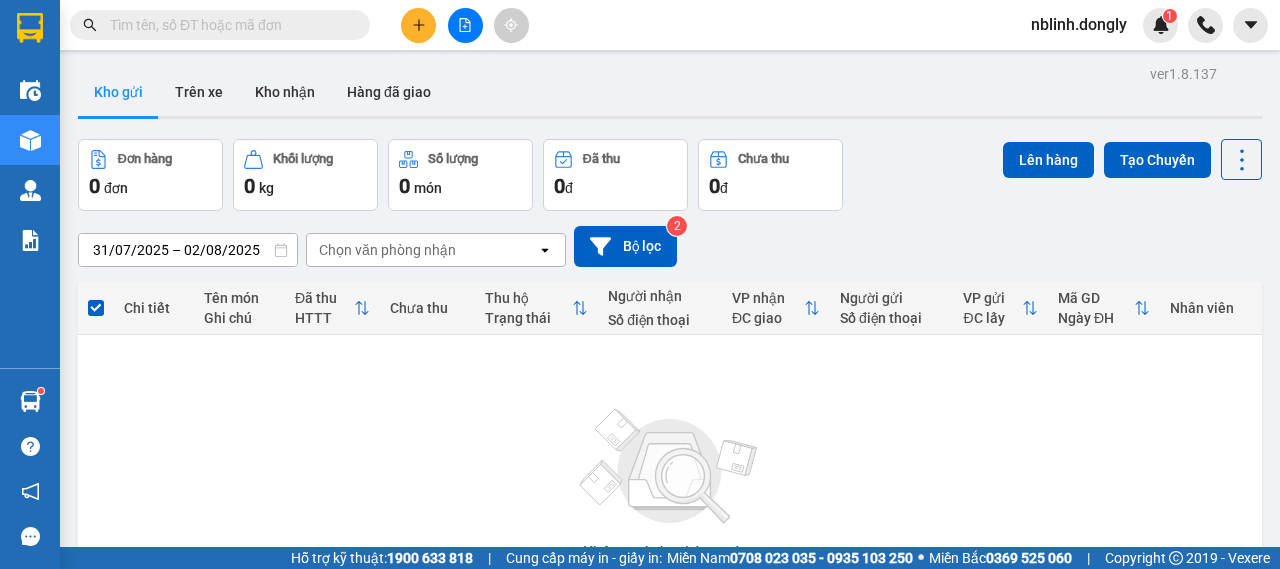 click on "Không có đơn hàng nào. Bạn thử điều chỉnh lại bộ lọc nhé!" at bounding box center [670, 491] 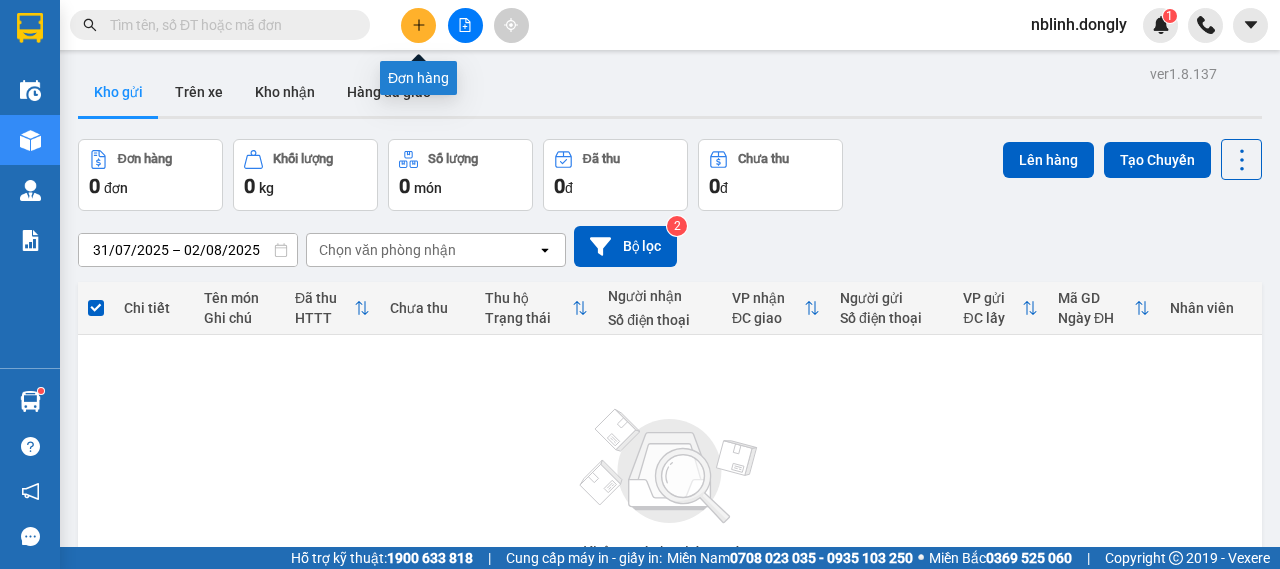 click 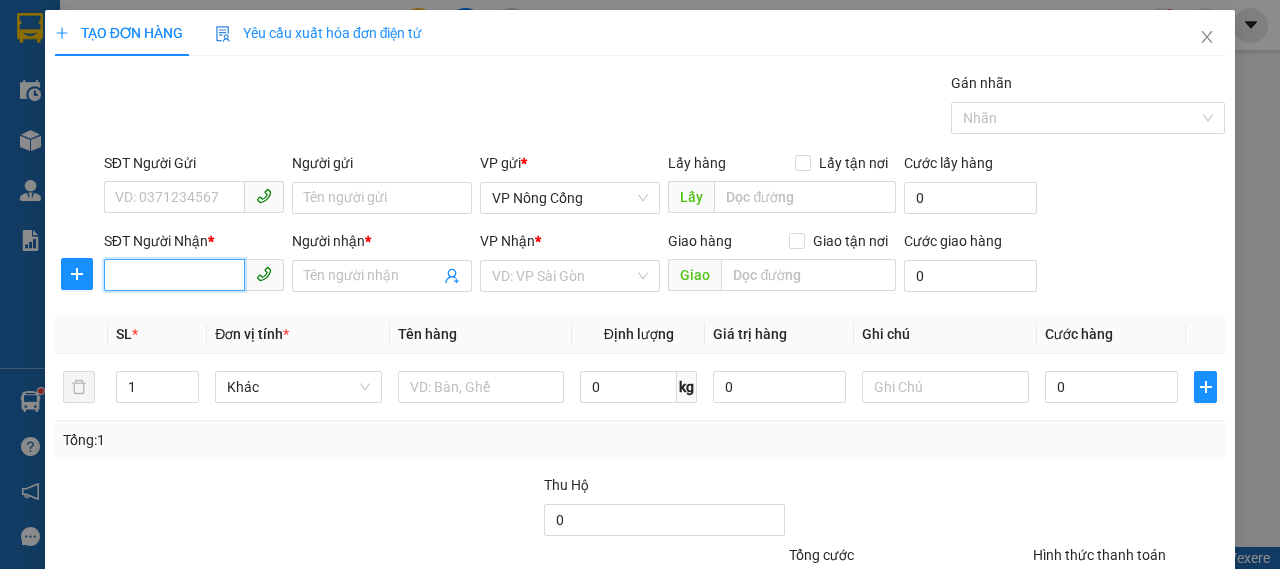 click on "SĐT Người Nhận  *" at bounding box center [174, 275] 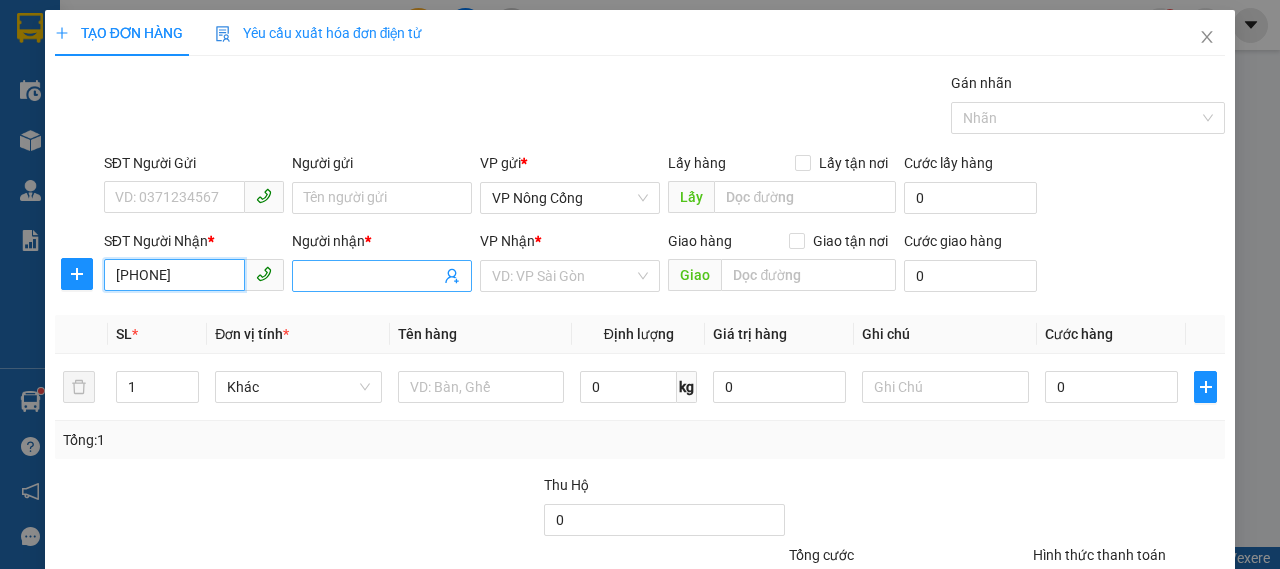 type on "[PHONE]" 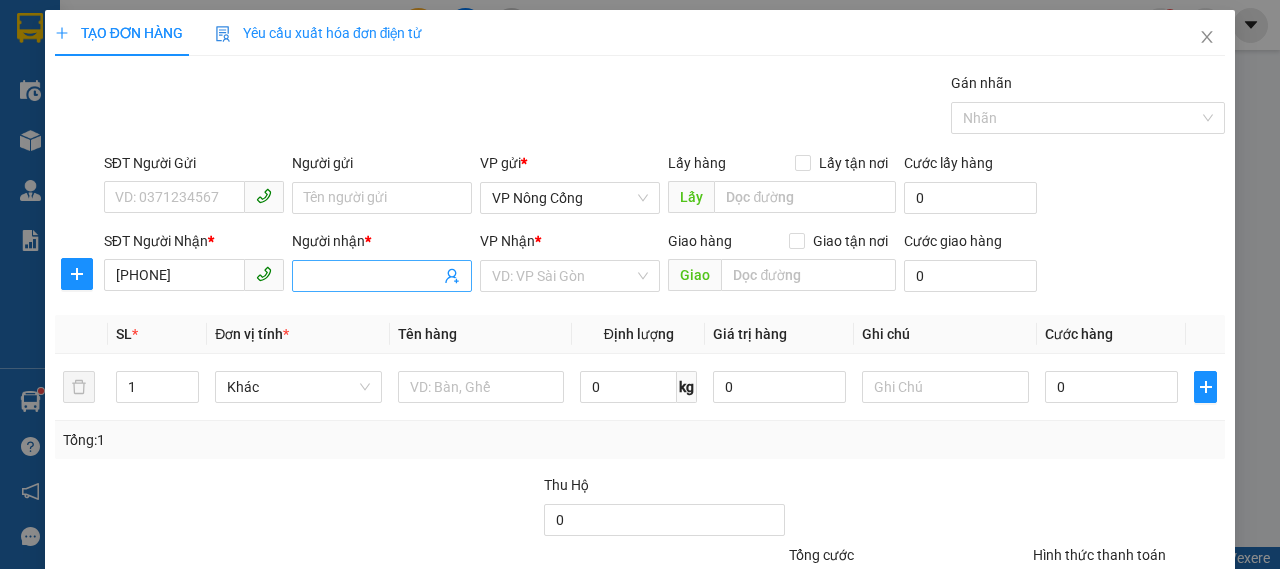 click on "Người nhận  *" at bounding box center [372, 276] 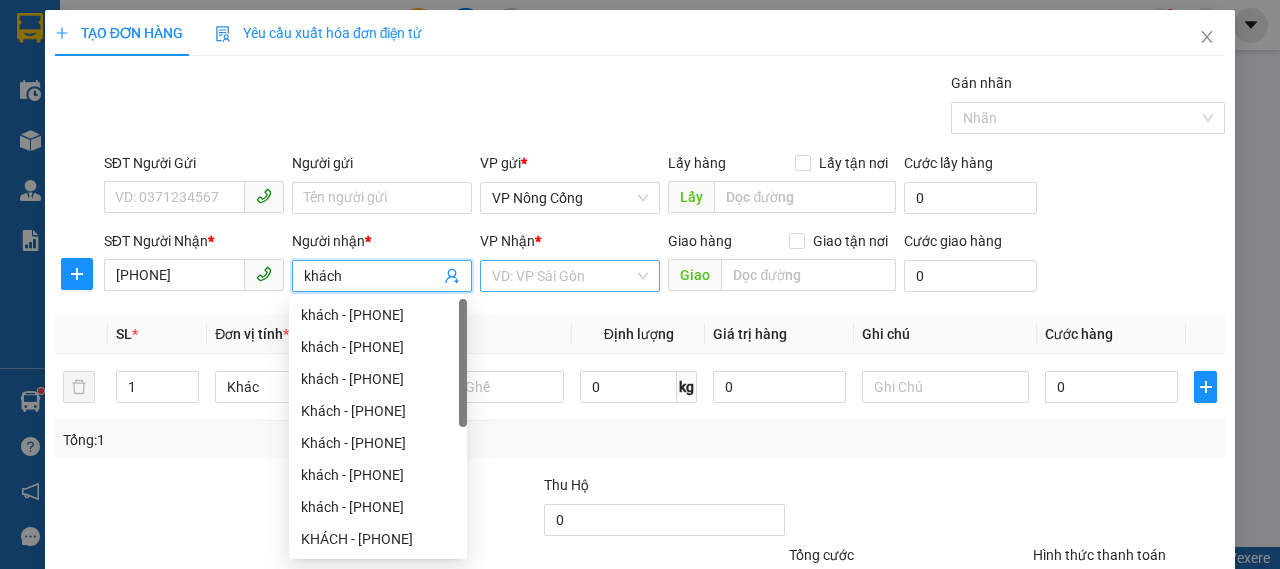 type on "khách" 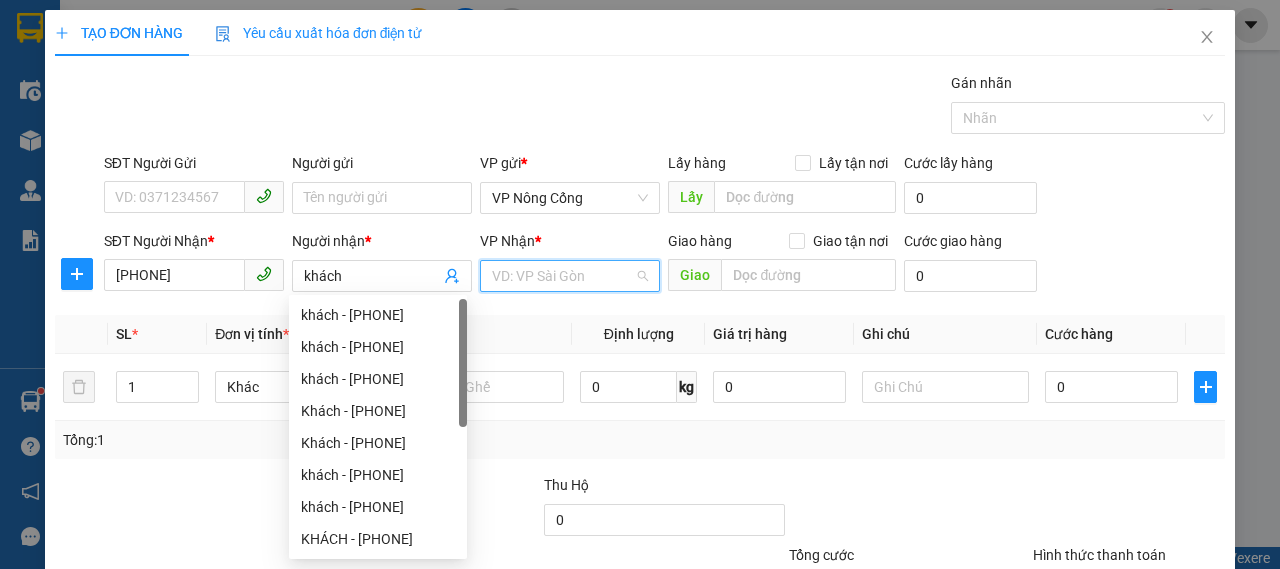 click at bounding box center [563, 276] 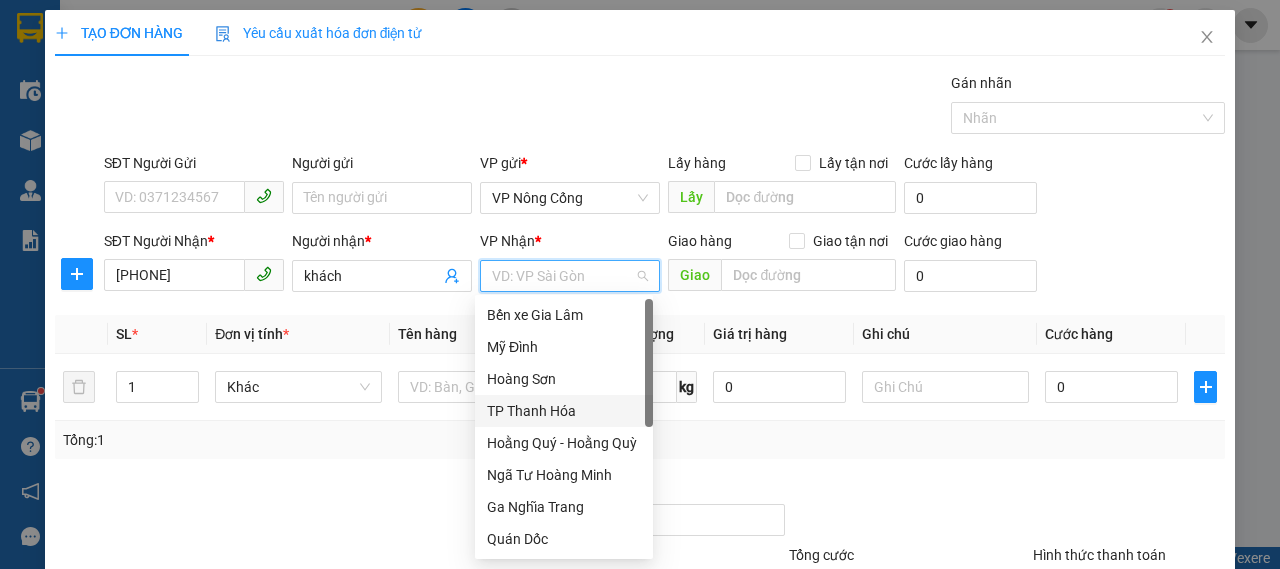 scroll, scrollTop: 288, scrollLeft: 0, axis: vertical 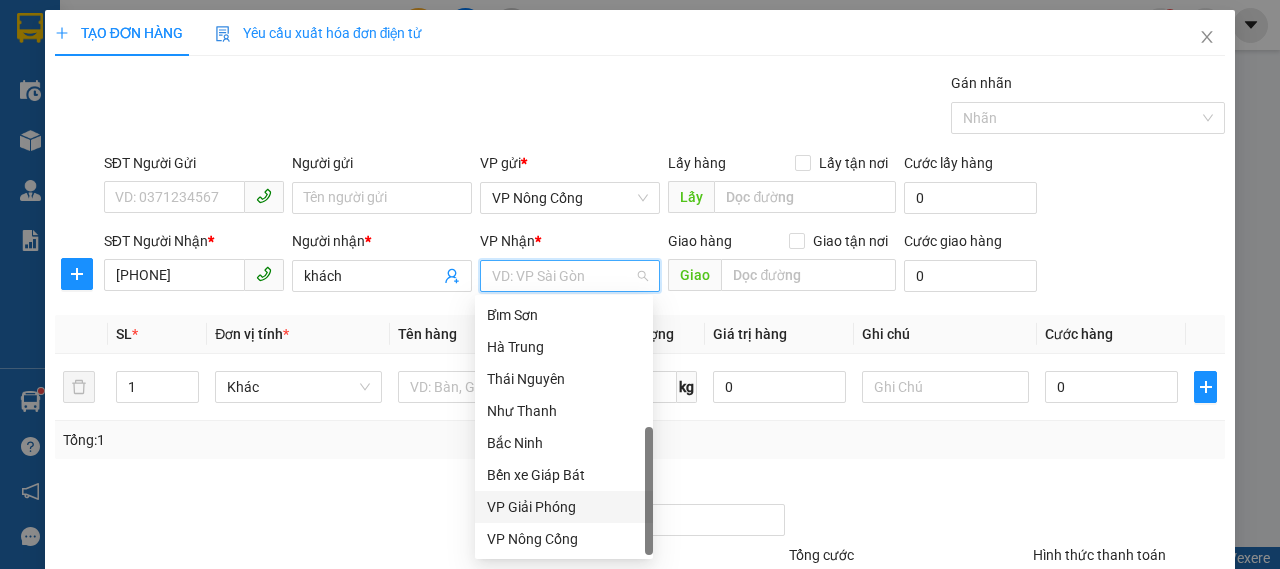 click on "VP Giải Phóng" at bounding box center (564, 507) 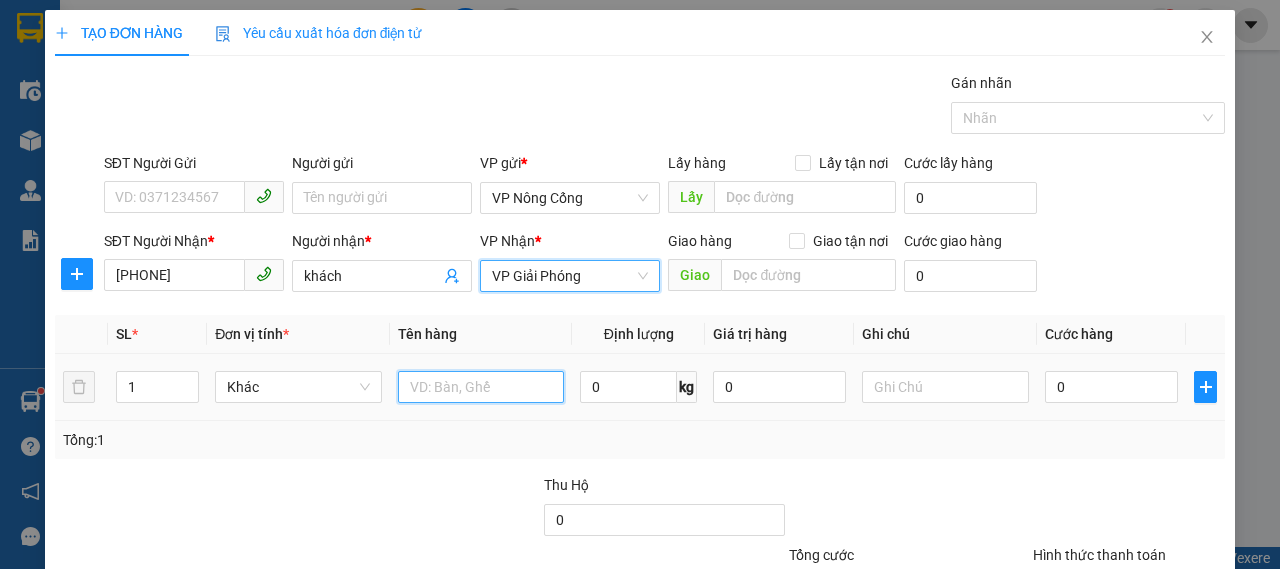 click at bounding box center [481, 387] 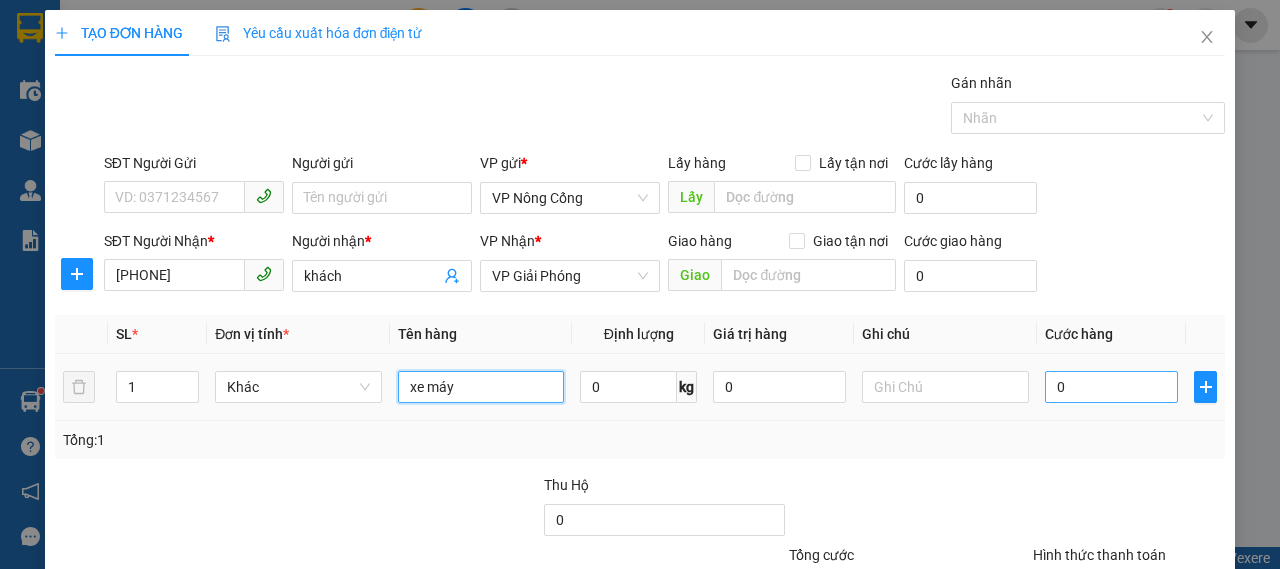 type on "xe máy" 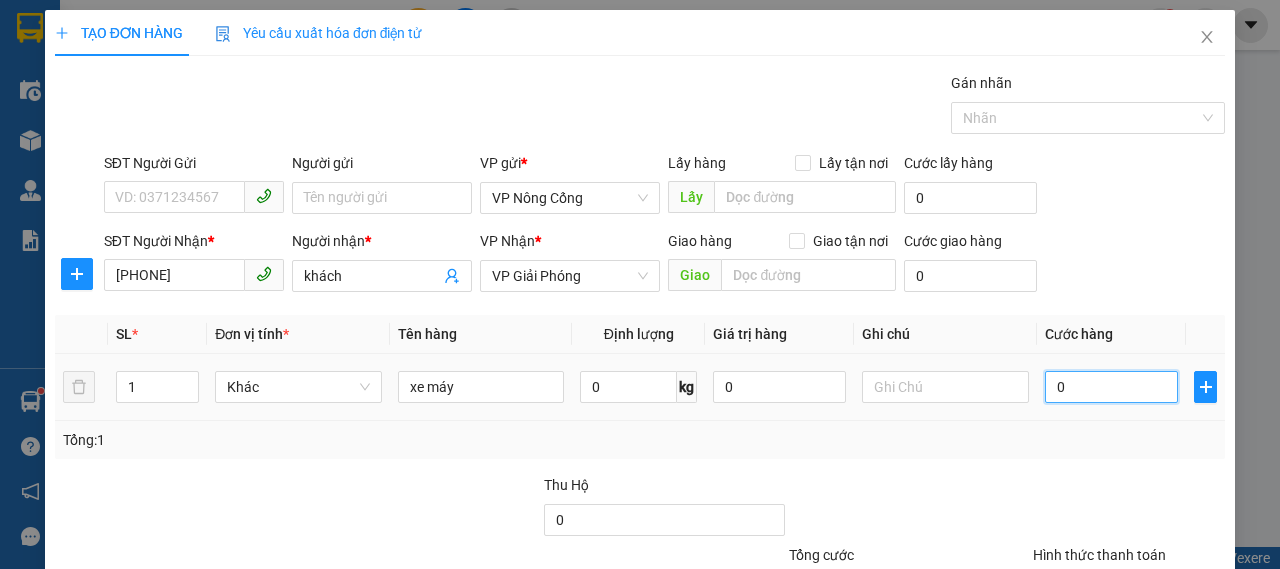 click on "0" at bounding box center (1111, 387) 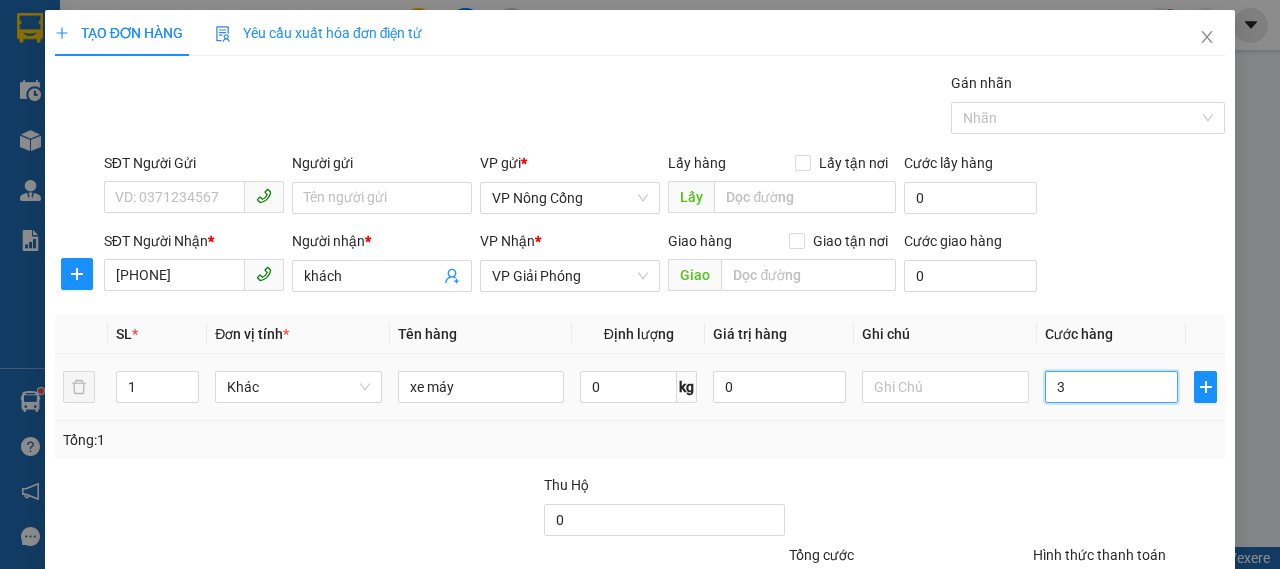 type on "3" 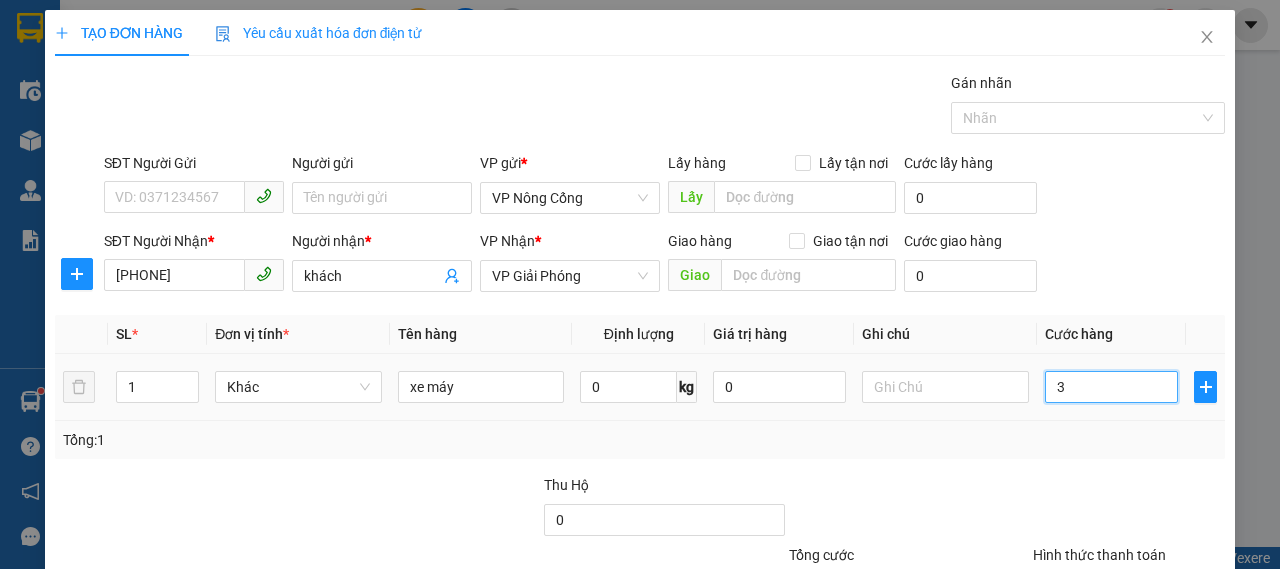 type on "3" 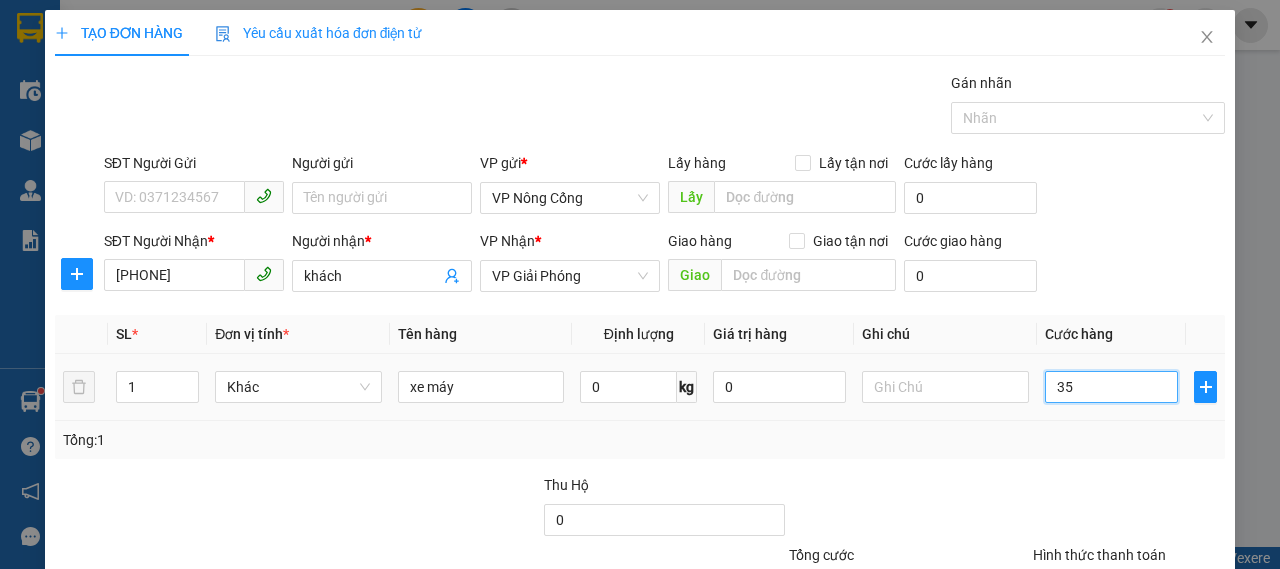 type on "350" 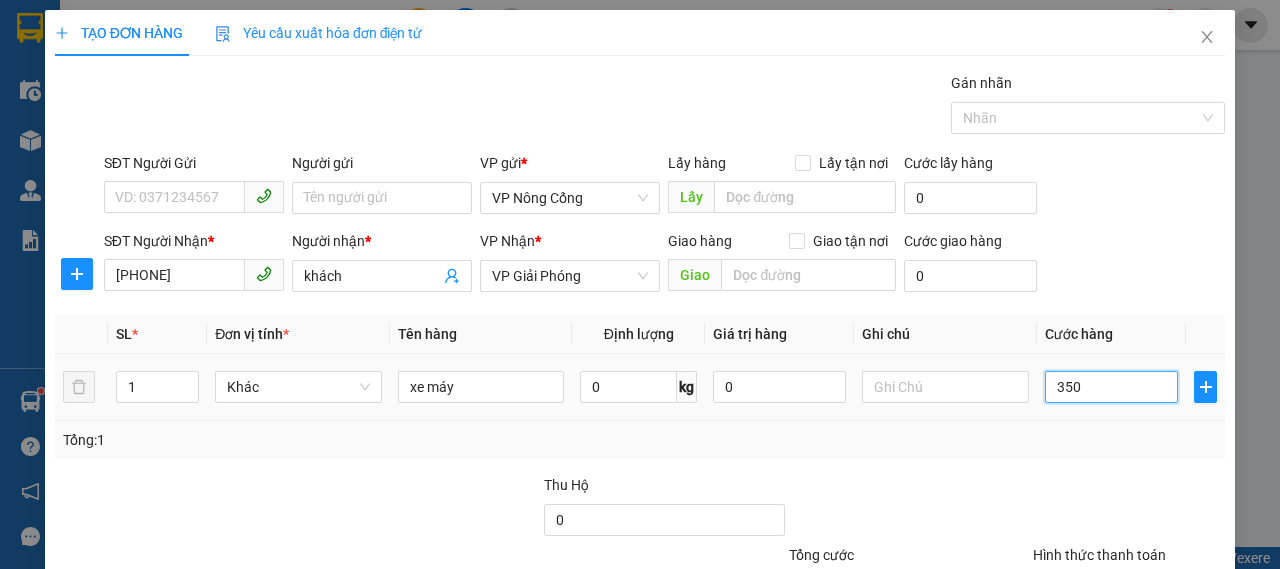 scroll, scrollTop: 168, scrollLeft: 0, axis: vertical 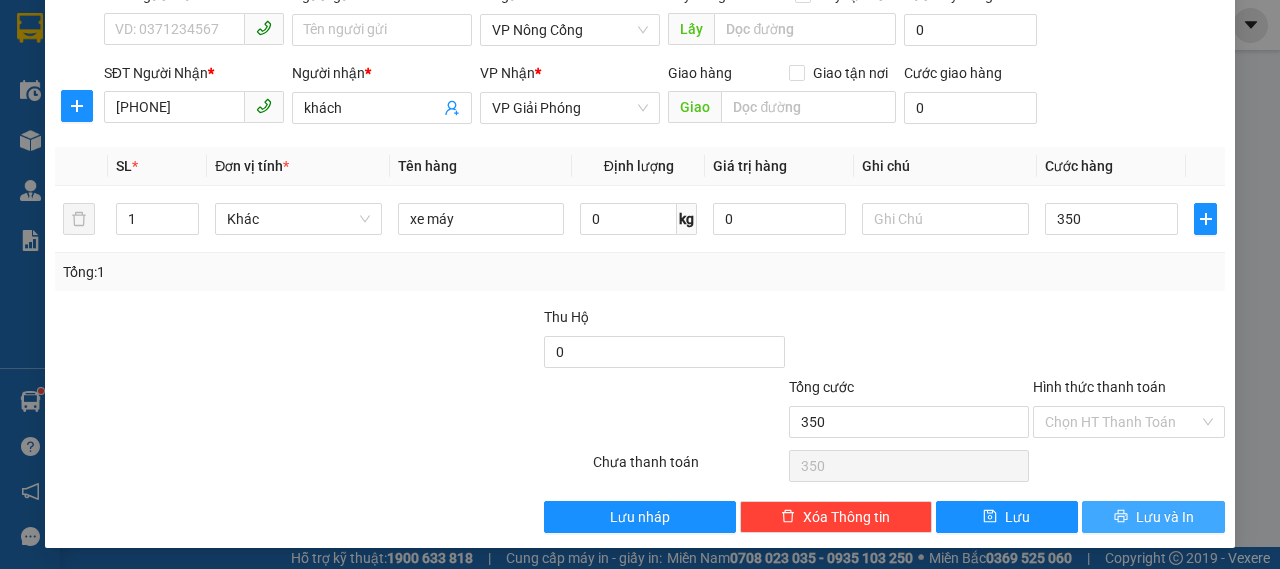 type on "350.000" 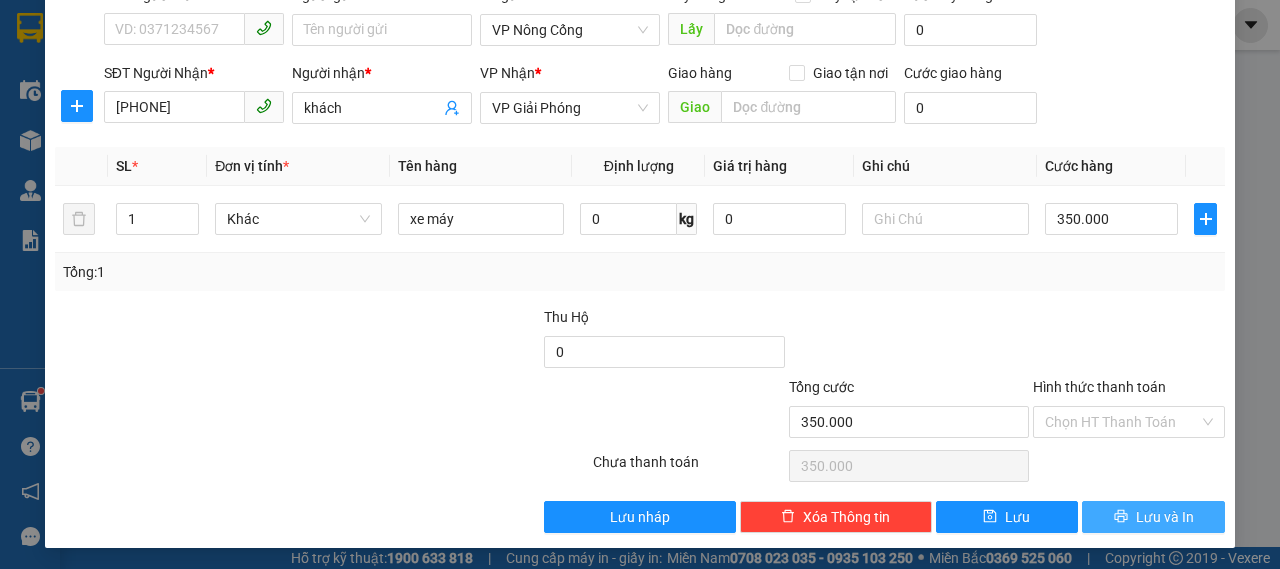 click 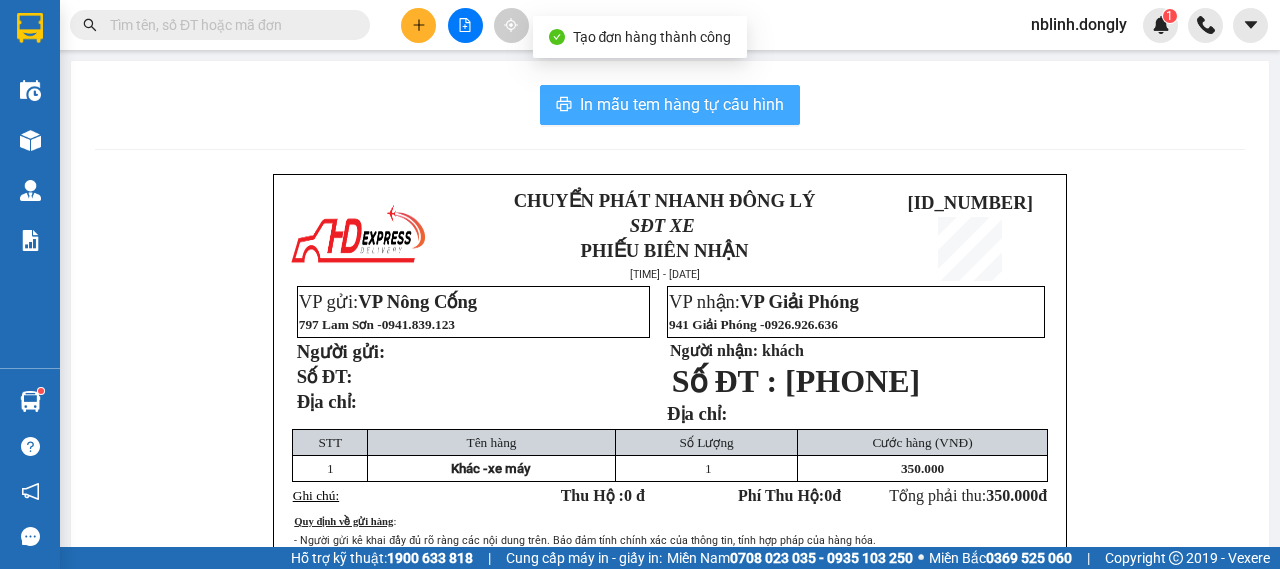click on "In mẫu tem hàng tự cấu hình" at bounding box center [670, 105] 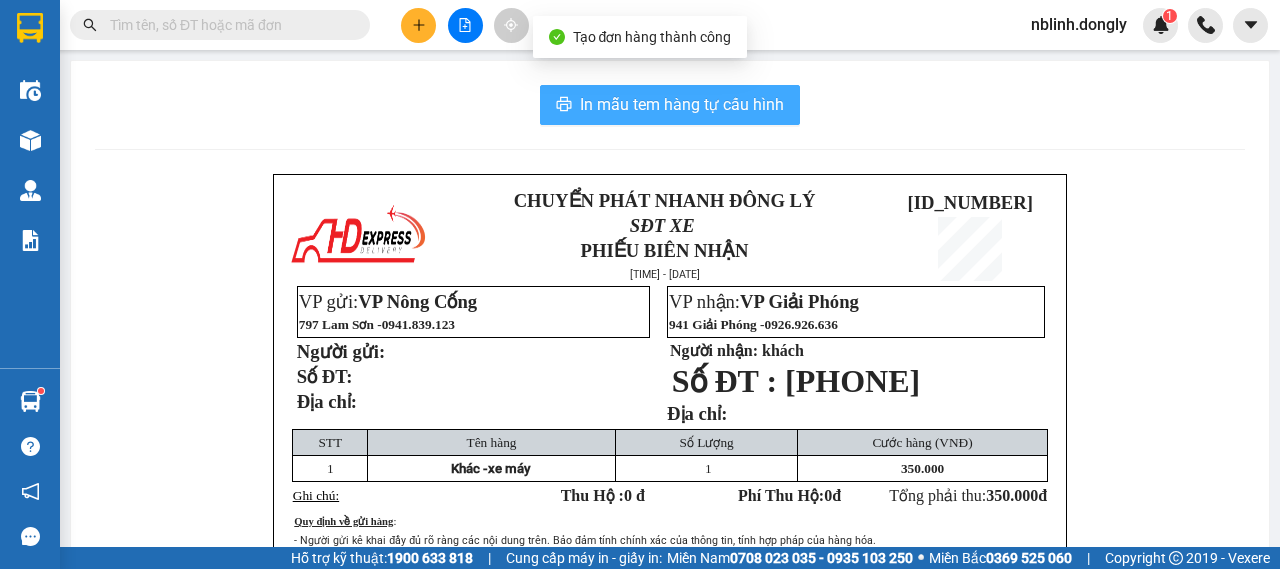 scroll, scrollTop: 0, scrollLeft: 0, axis: both 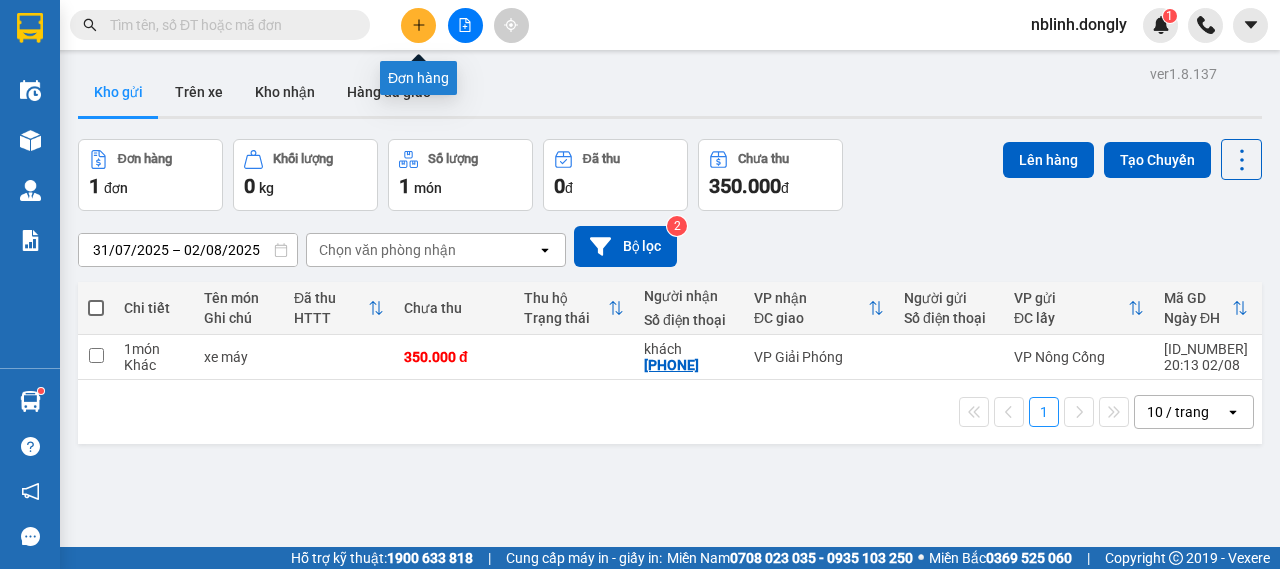 click at bounding box center [418, 25] 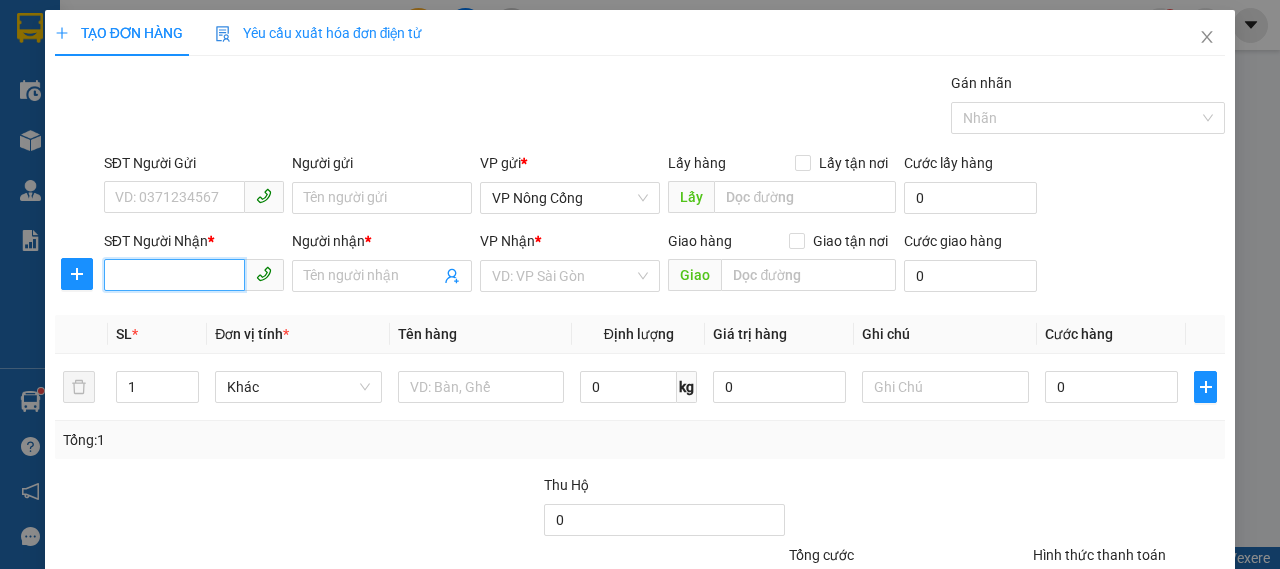click on "SĐT Người Nhận  *" at bounding box center [174, 275] 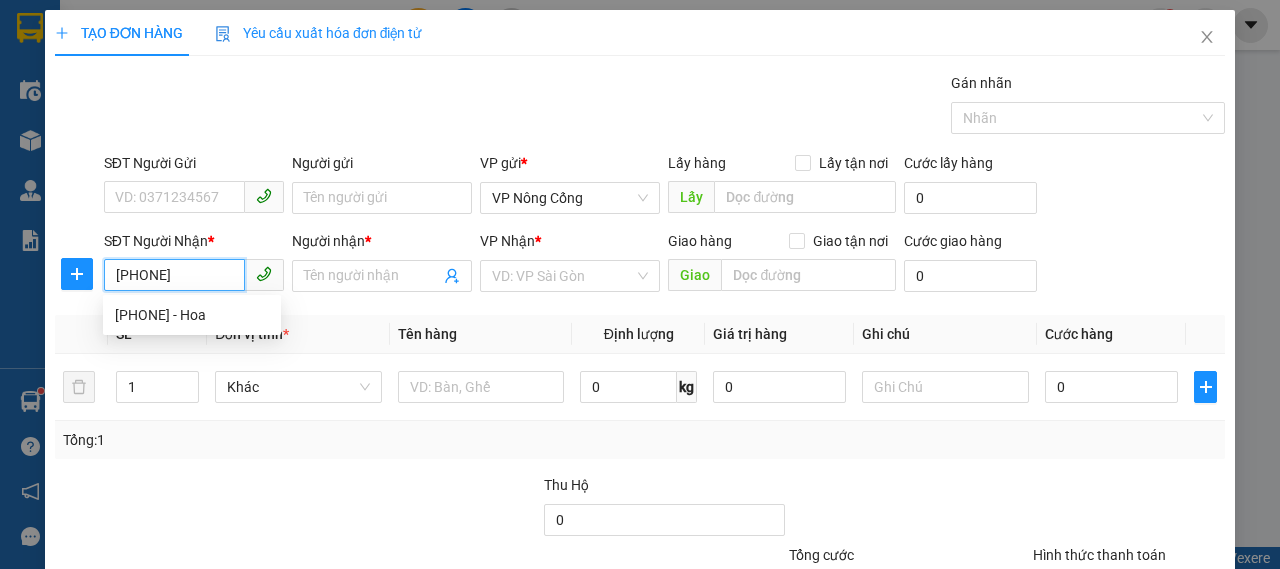 type on "[PHONE]" 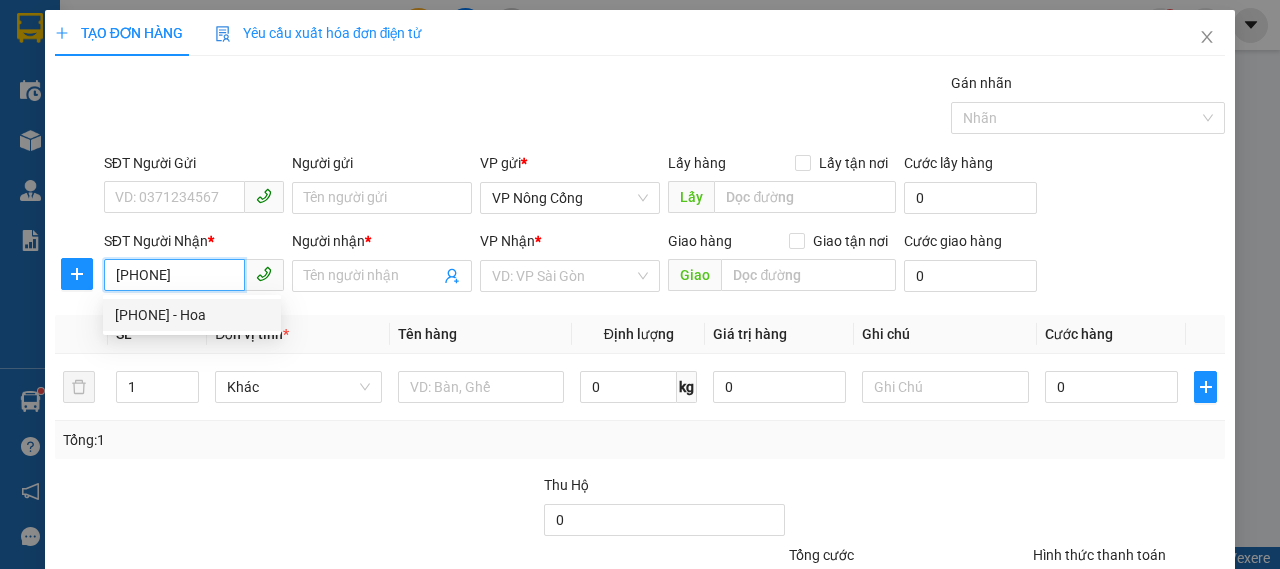 click on "[PHONE] - Hoa" at bounding box center (192, 315) 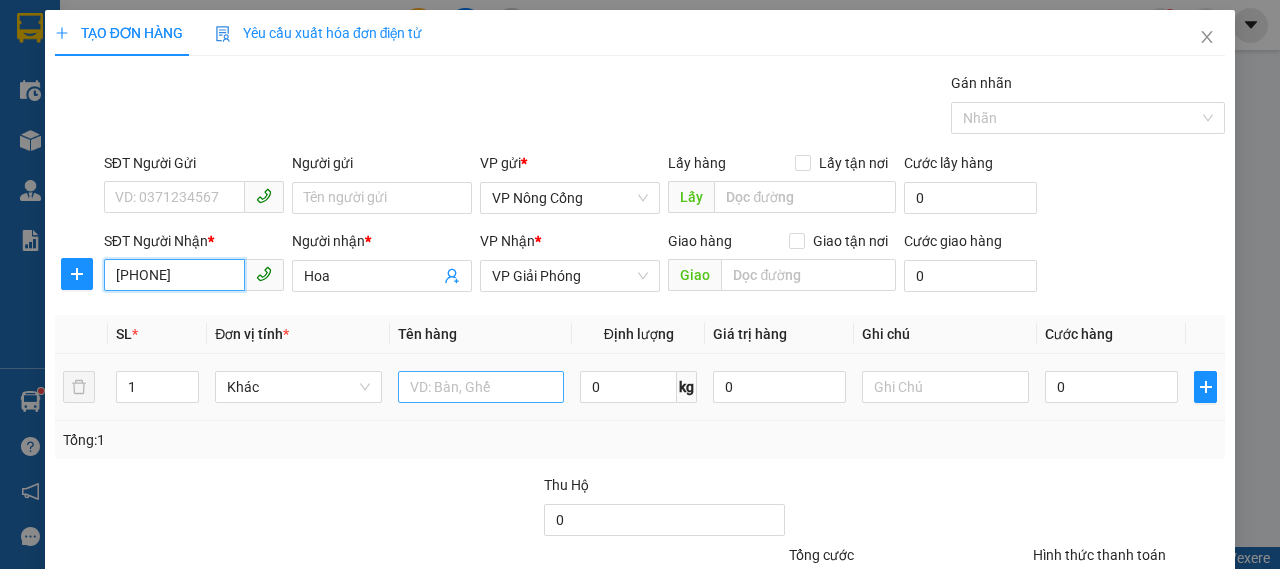 type on "[PHONE]" 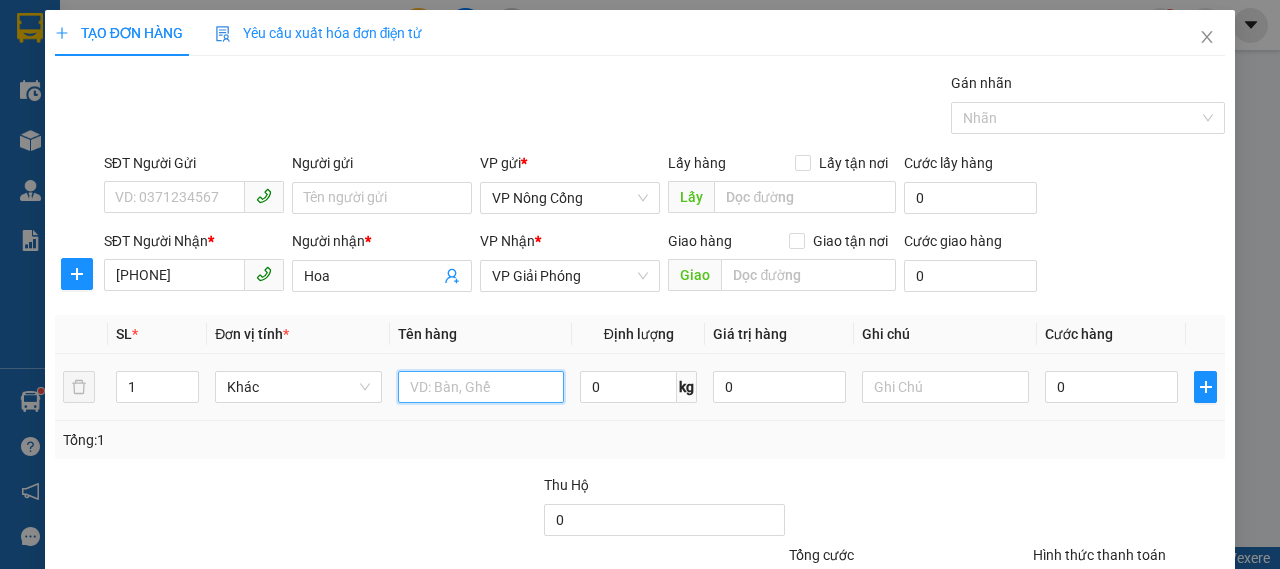 click at bounding box center (481, 387) 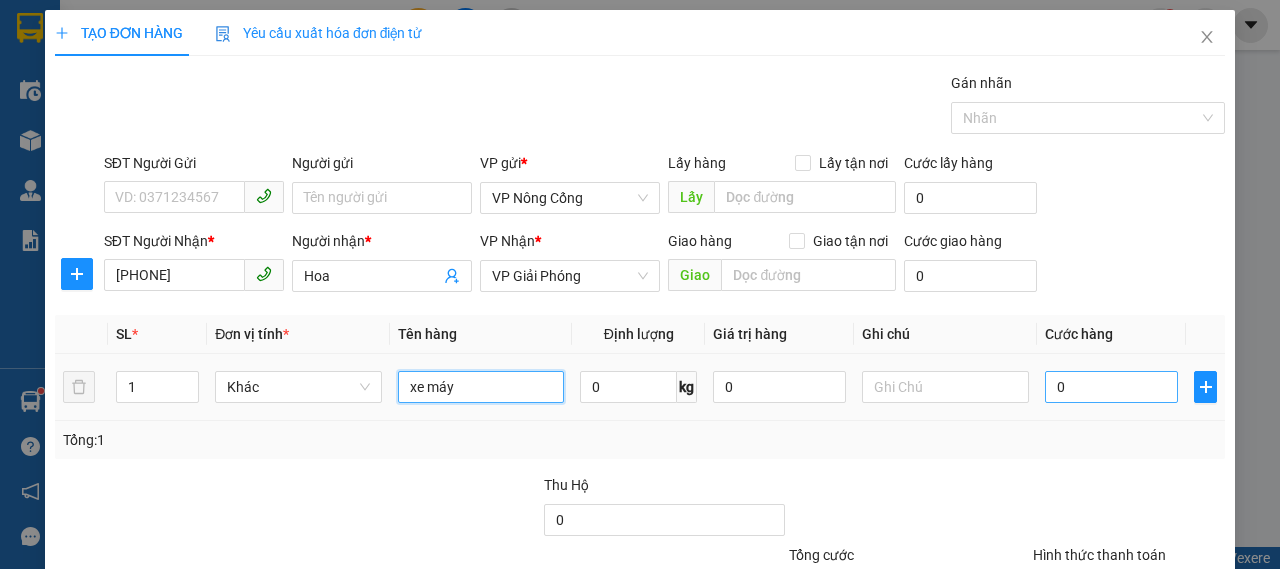 type on "xe máy" 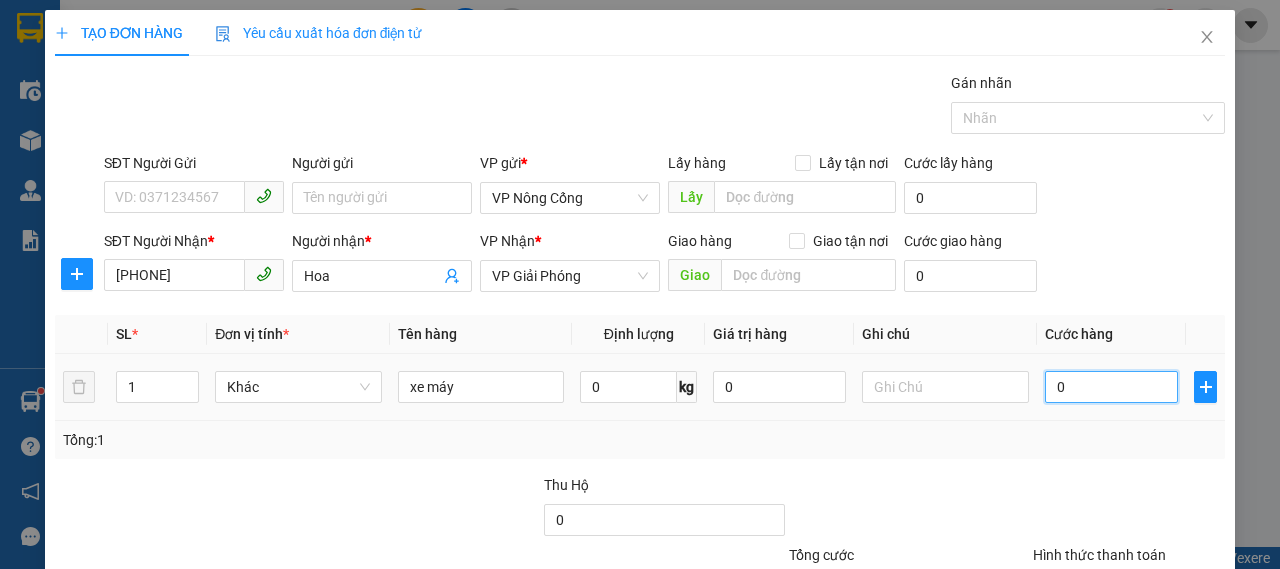 click on "0" at bounding box center [1111, 387] 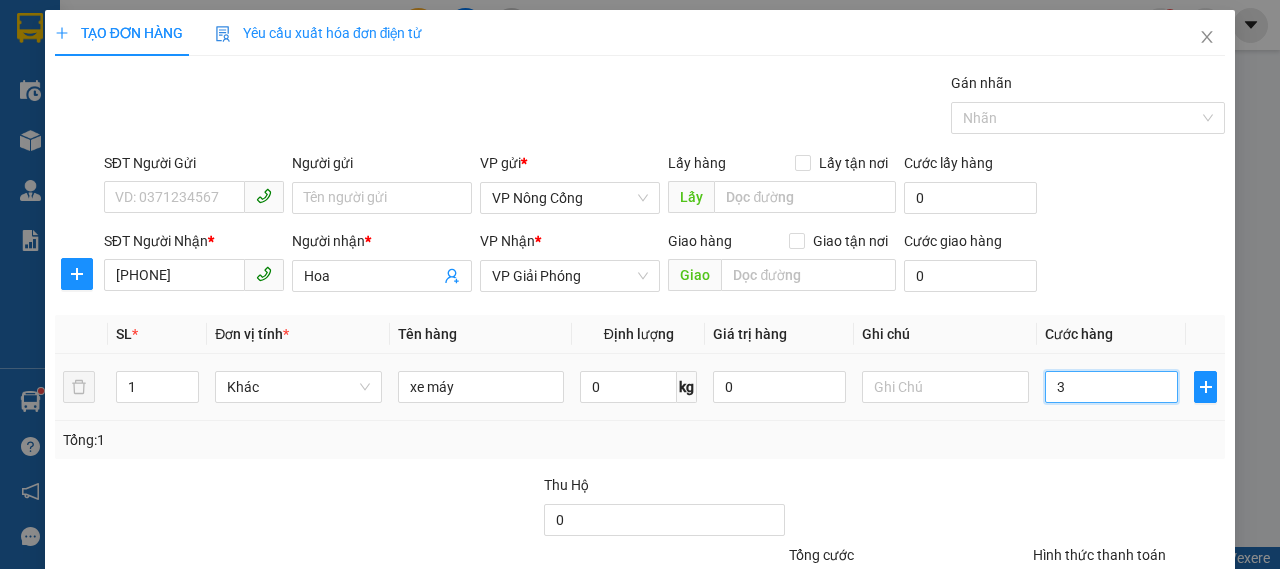 type on "30" 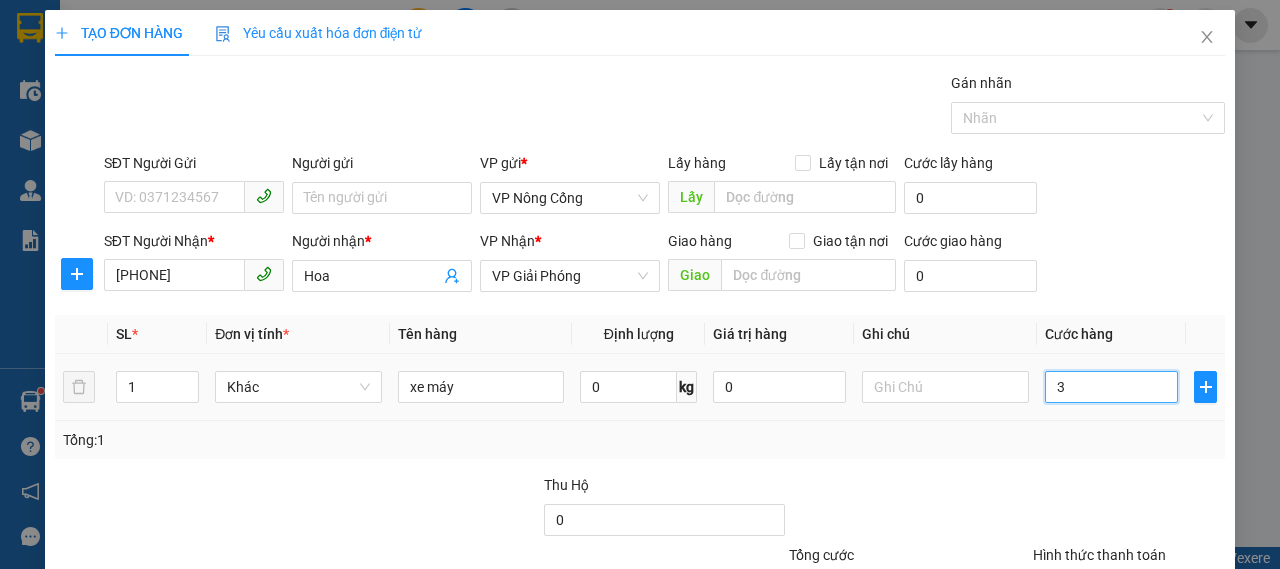 type on "30" 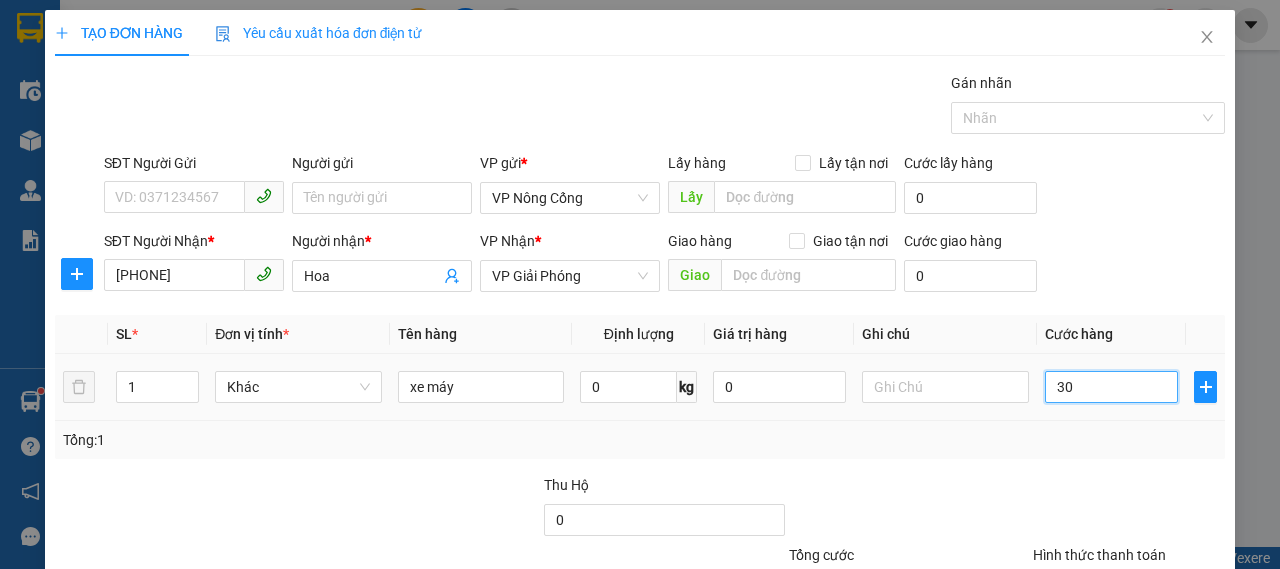 type on "300" 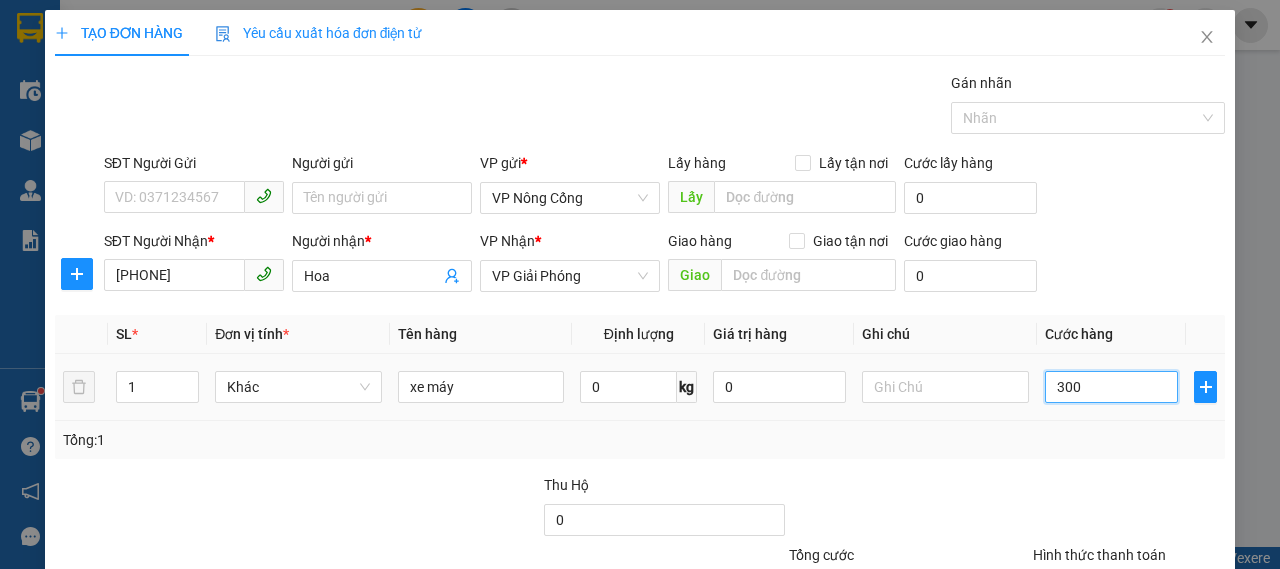scroll, scrollTop: 168, scrollLeft: 0, axis: vertical 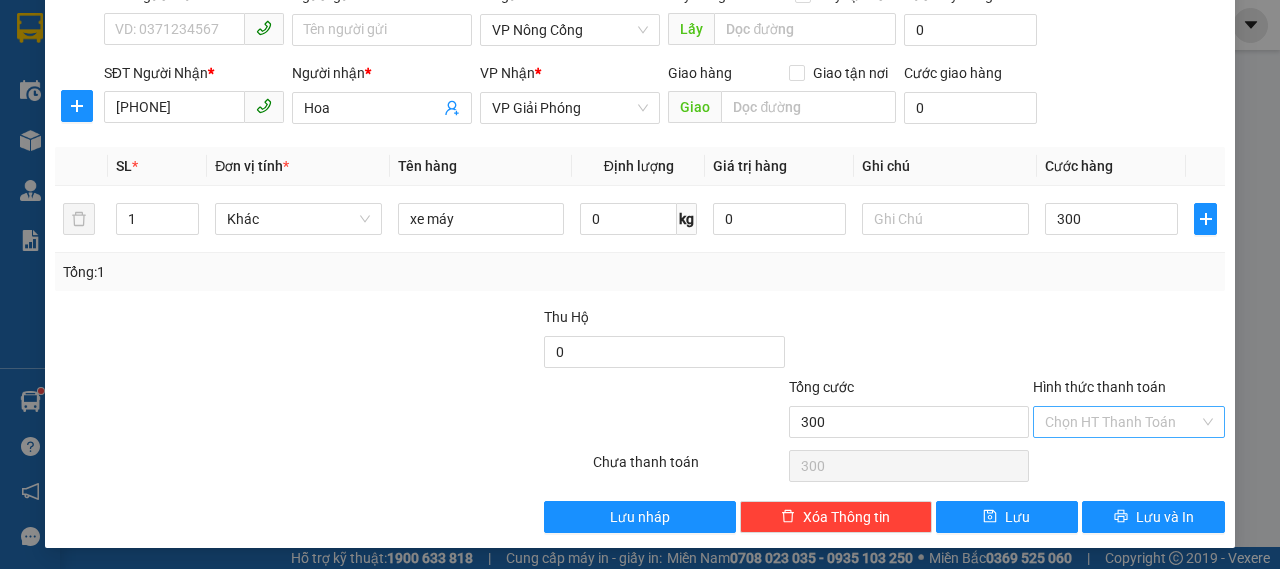 type on "300.000" 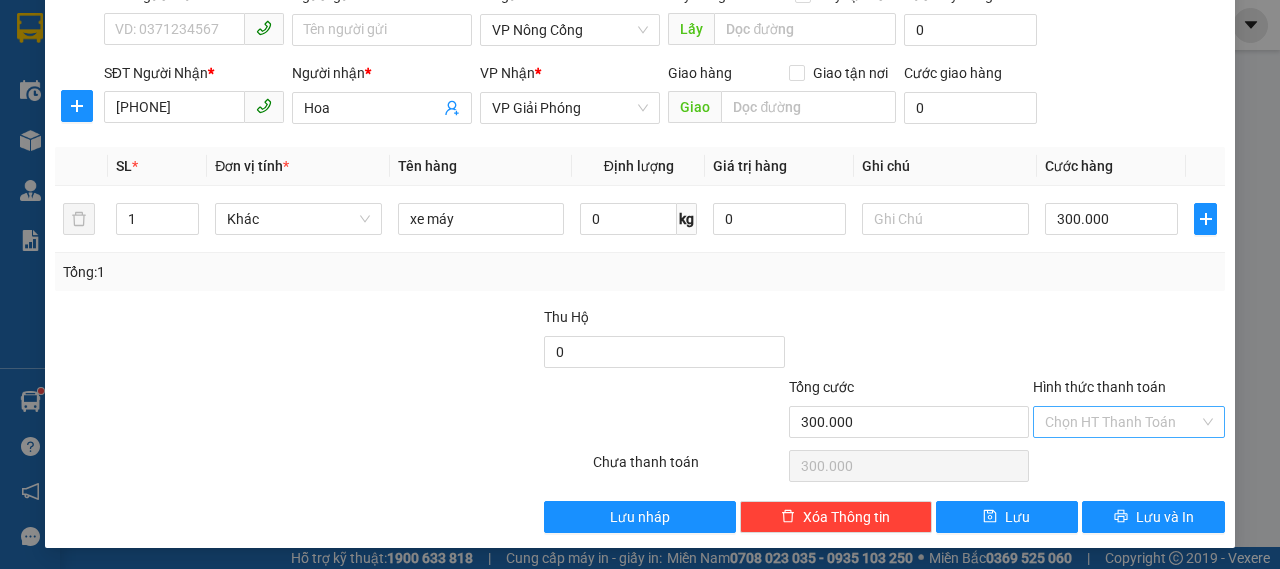 click on "Hình thức thanh toán" at bounding box center [1122, 422] 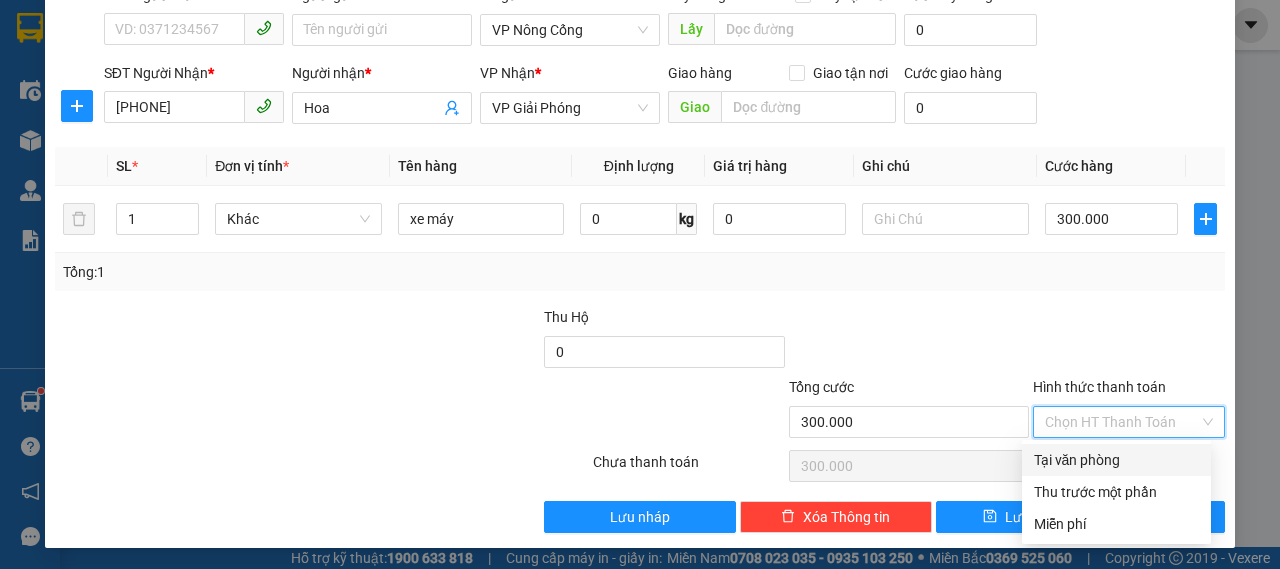 click on "Tại văn phòng" at bounding box center [1116, 460] 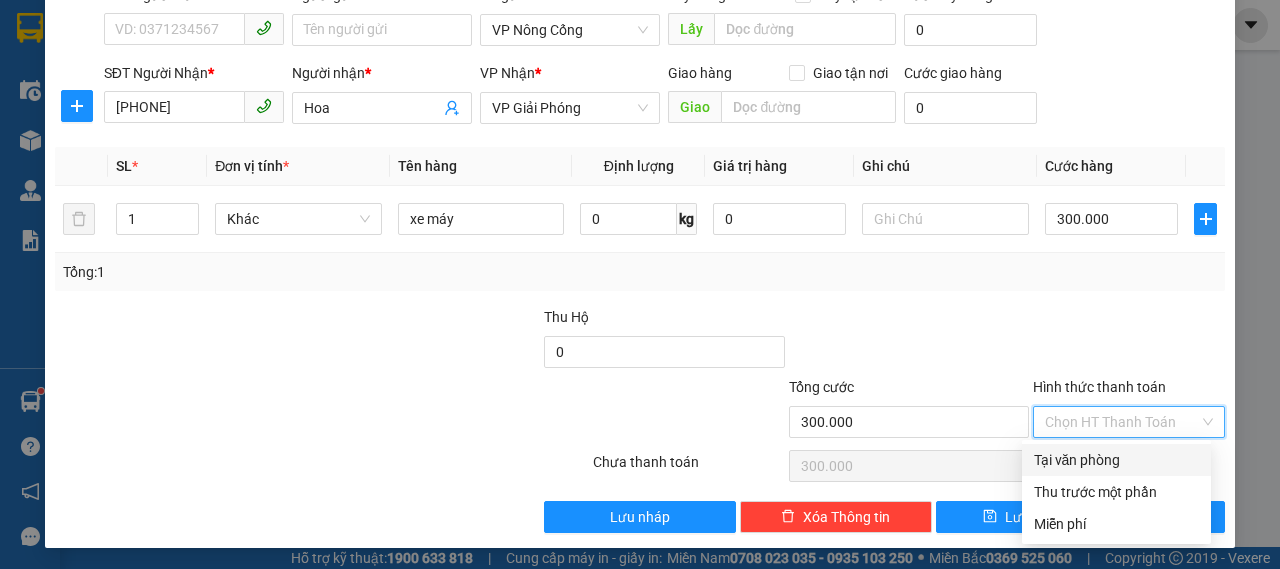 type on "0" 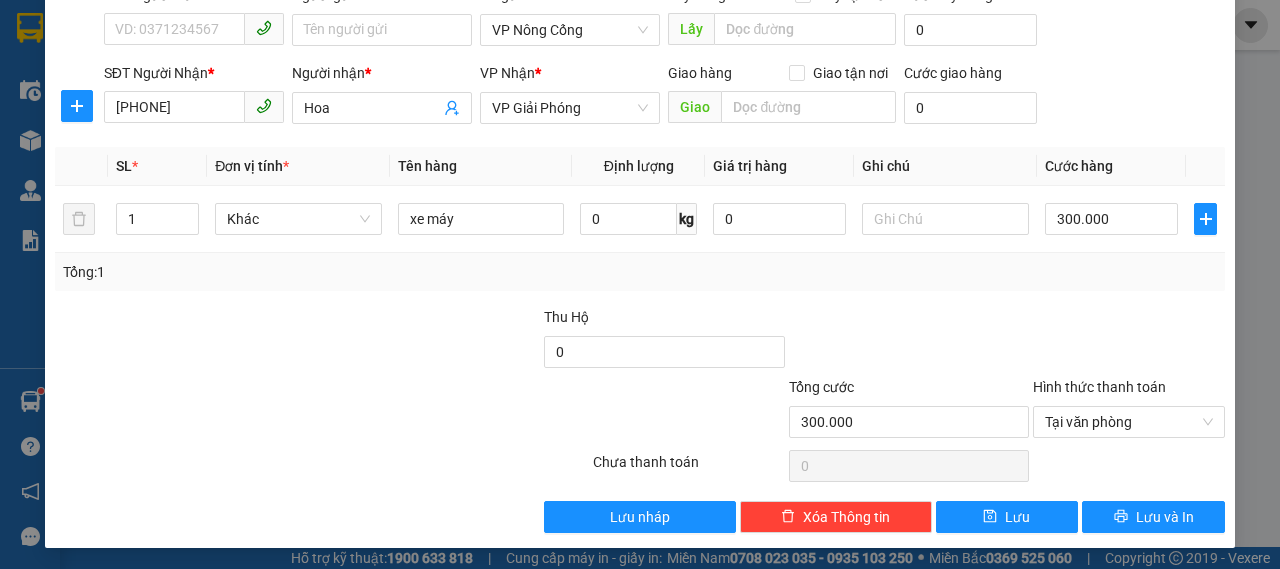 click at bounding box center (1129, 341) 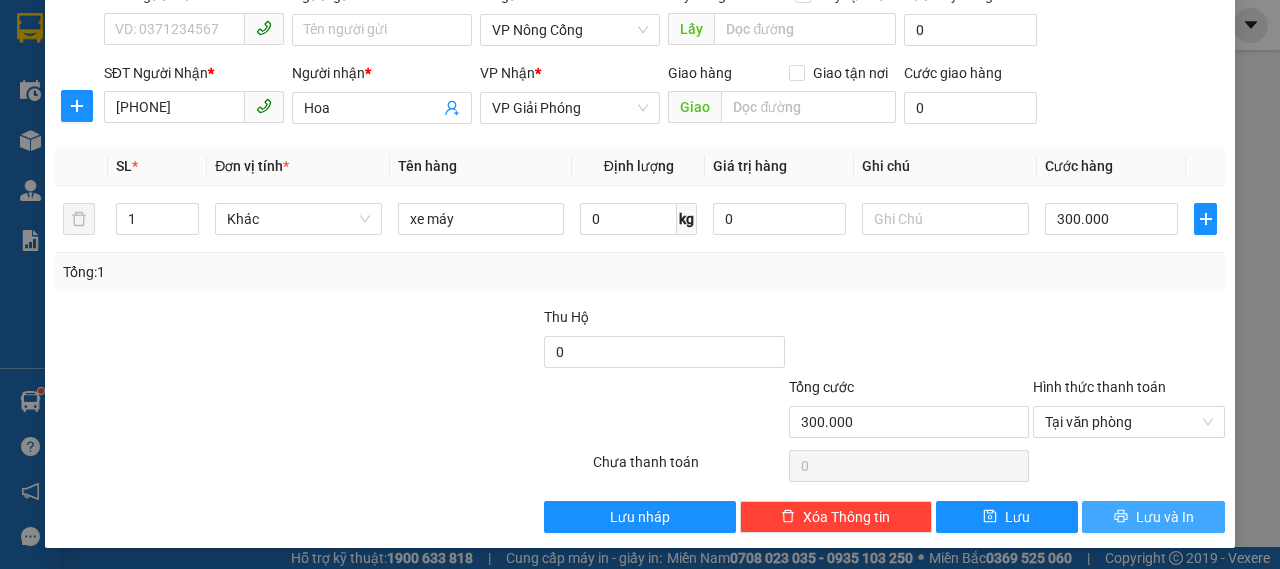 click on "Lưu và In" at bounding box center [1165, 517] 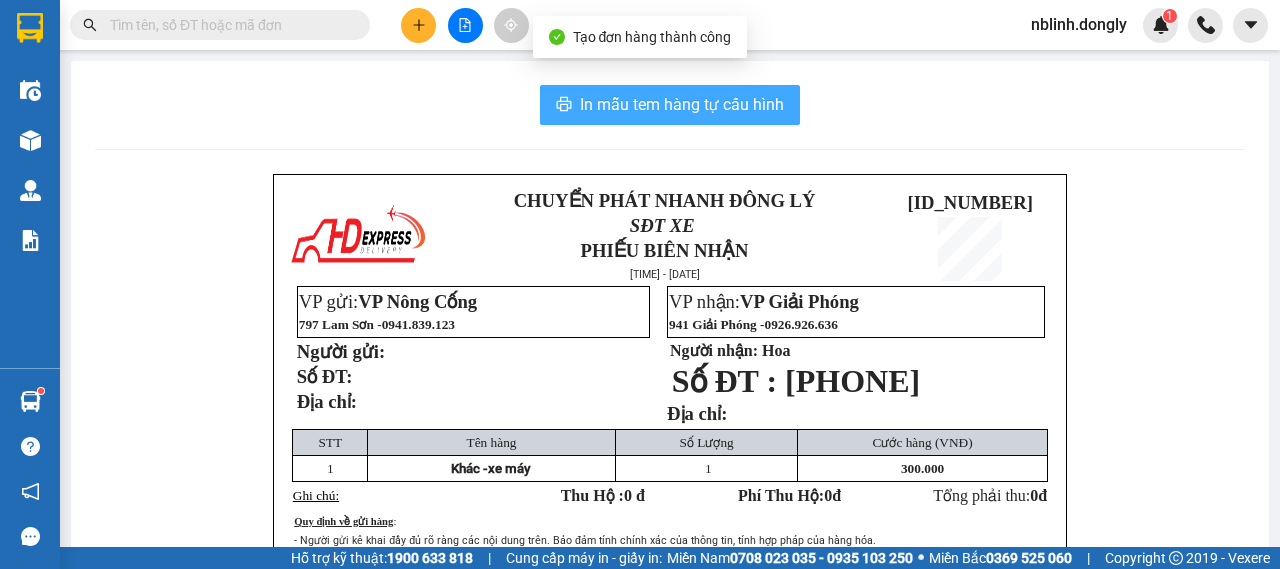 click on "In mẫu tem hàng tự cấu hình" at bounding box center (682, 104) 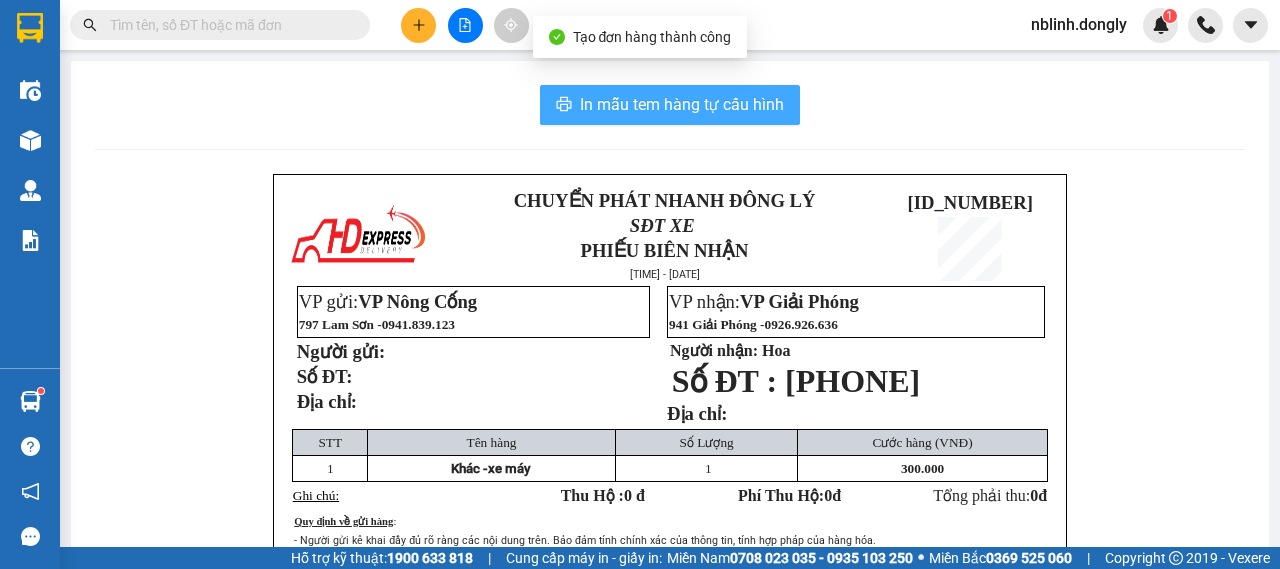 scroll, scrollTop: 0, scrollLeft: 0, axis: both 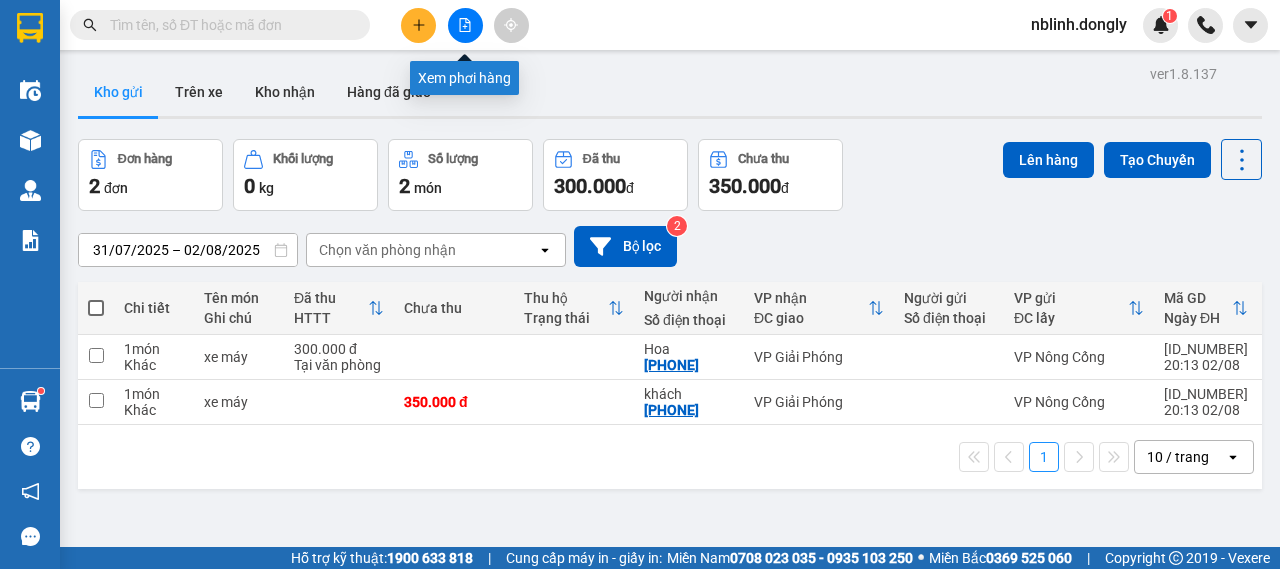 click 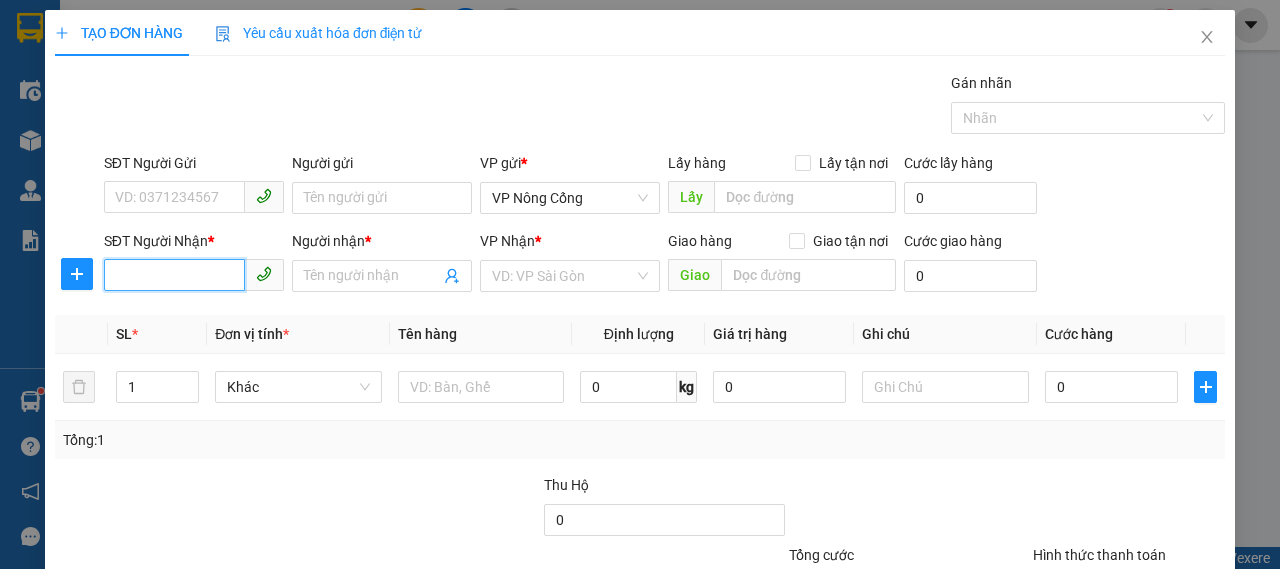 click on "SĐT Người Nhận  *" at bounding box center (174, 275) 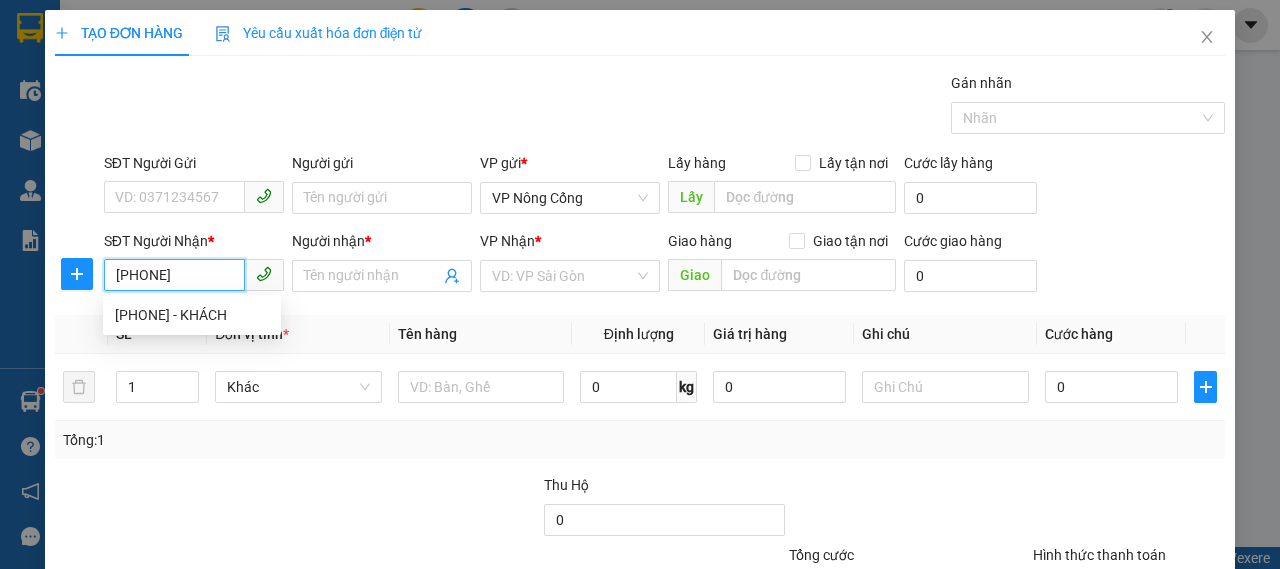 type on "[PHONE]" 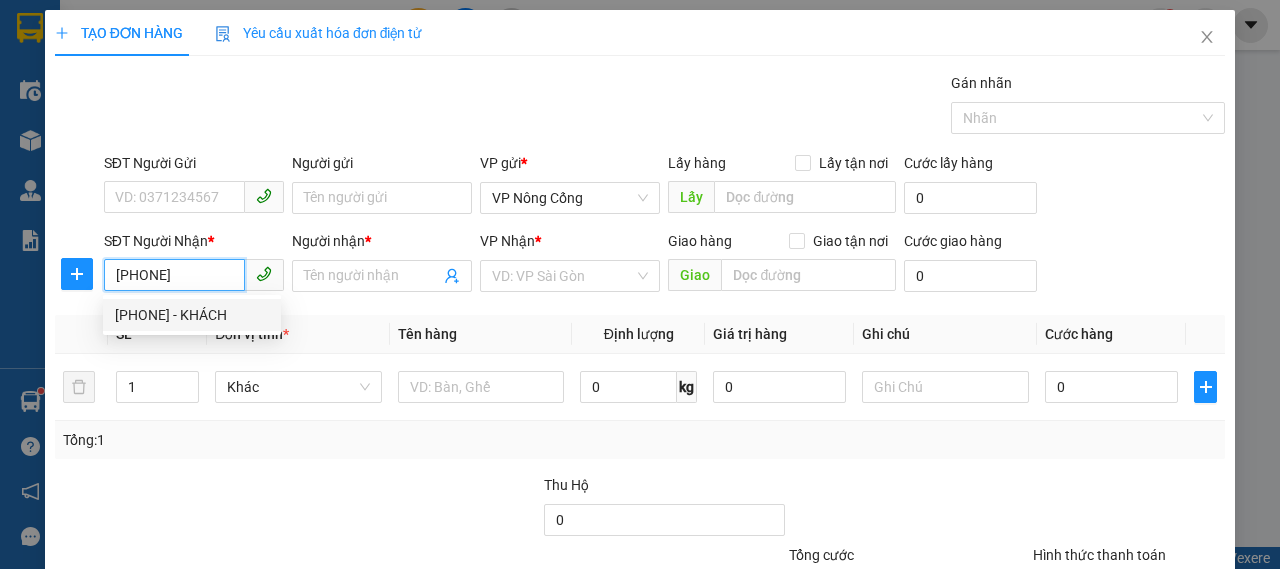 click on "[PHONE] - KHÁCH" at bounding box center (192, 315) 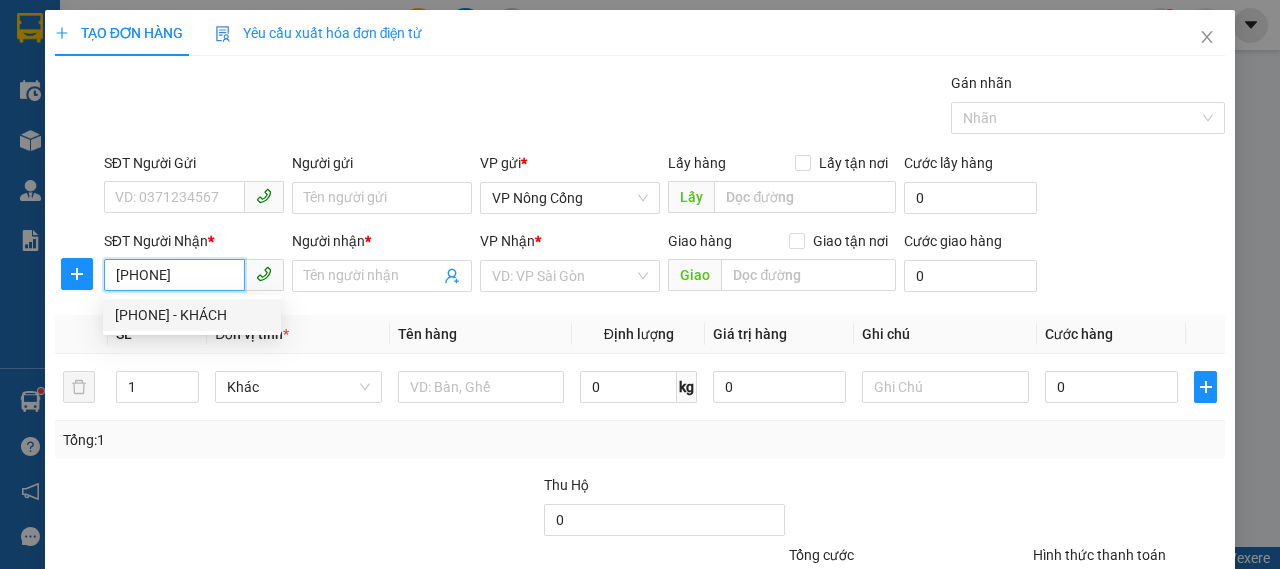 type on "KHÁCH" 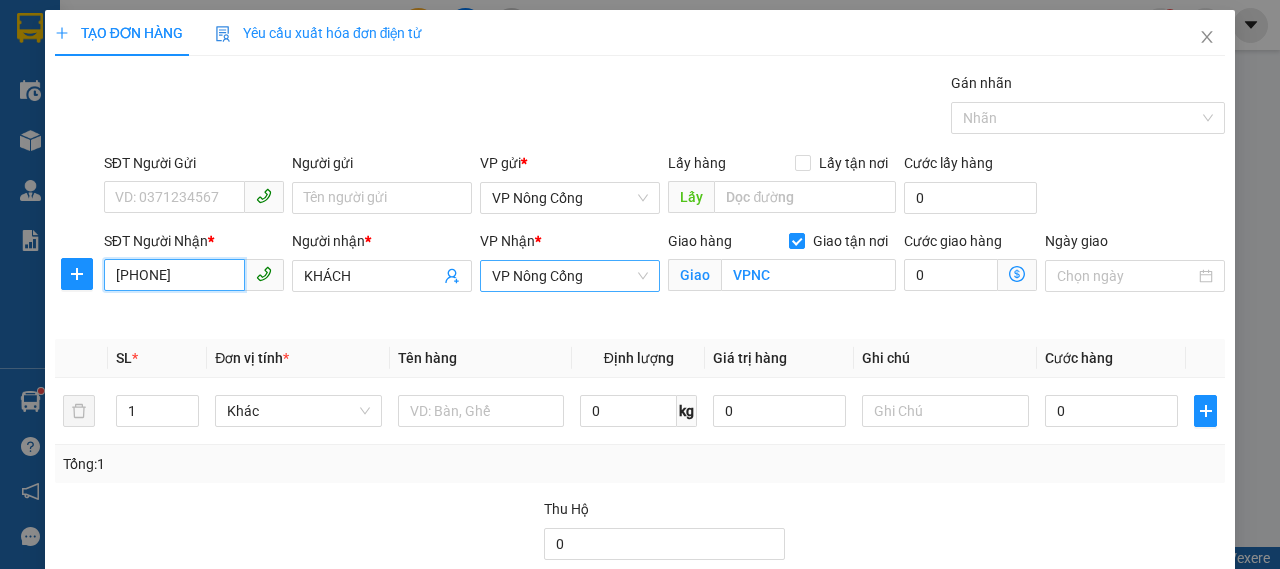 click on "VP Nông Cống" at bounding box center (570, 276) 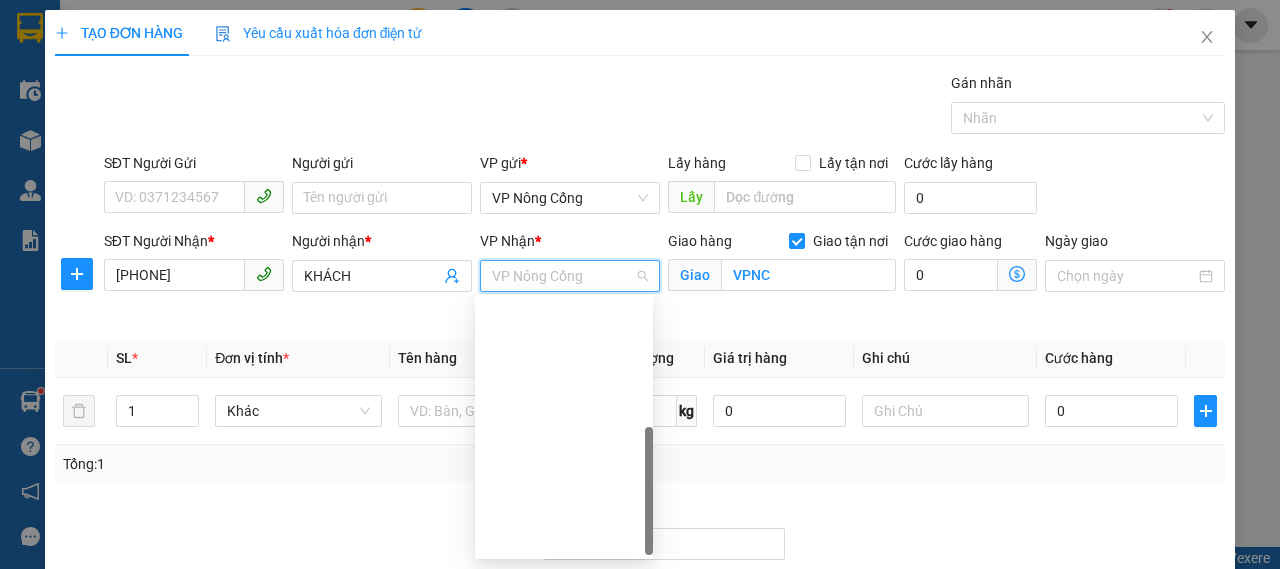scroll, scrollTop: 288, scrollLeft: 0, axis: vertical 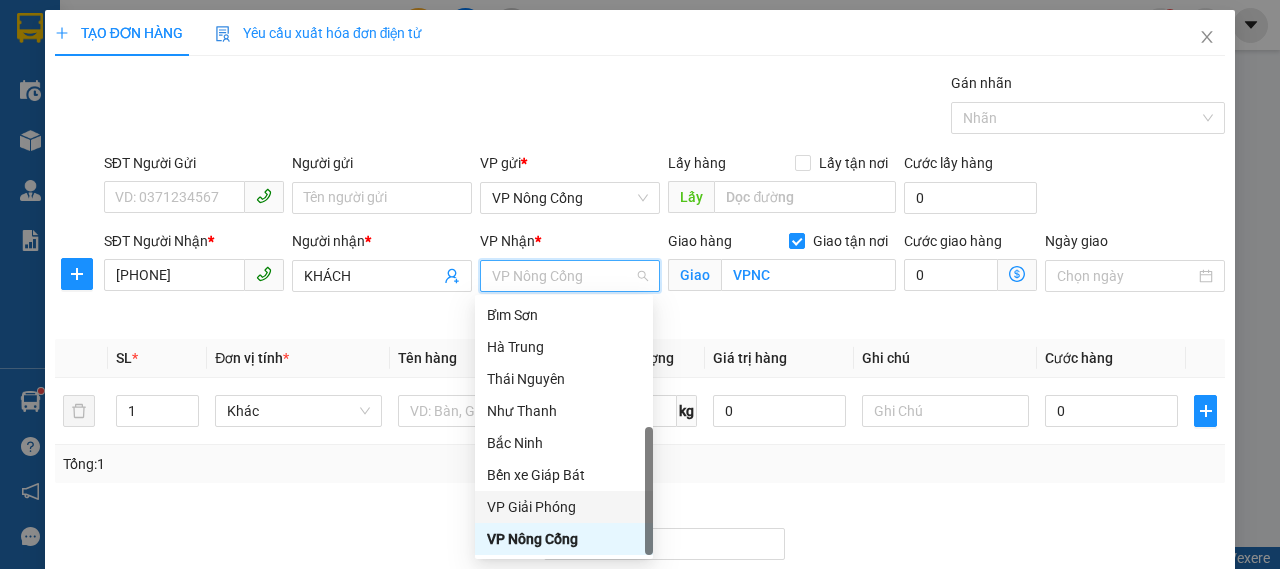 click on "VP Giải Phóng" at bounding box center (564, 507) 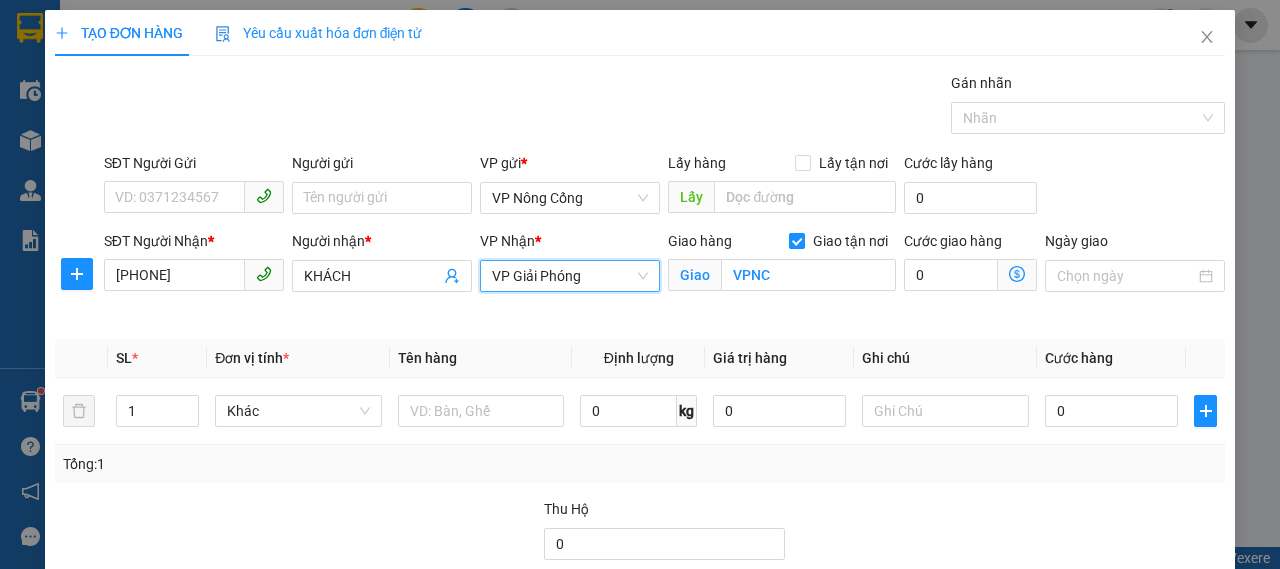 click at bounding box center (797, 241) 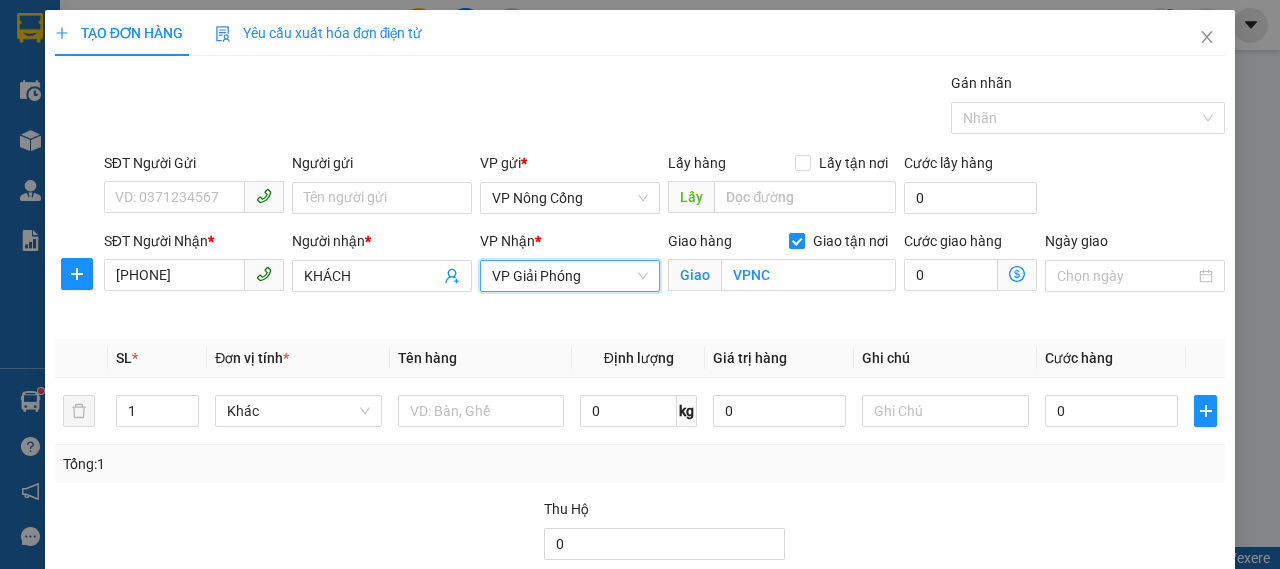 checkbox on "false" 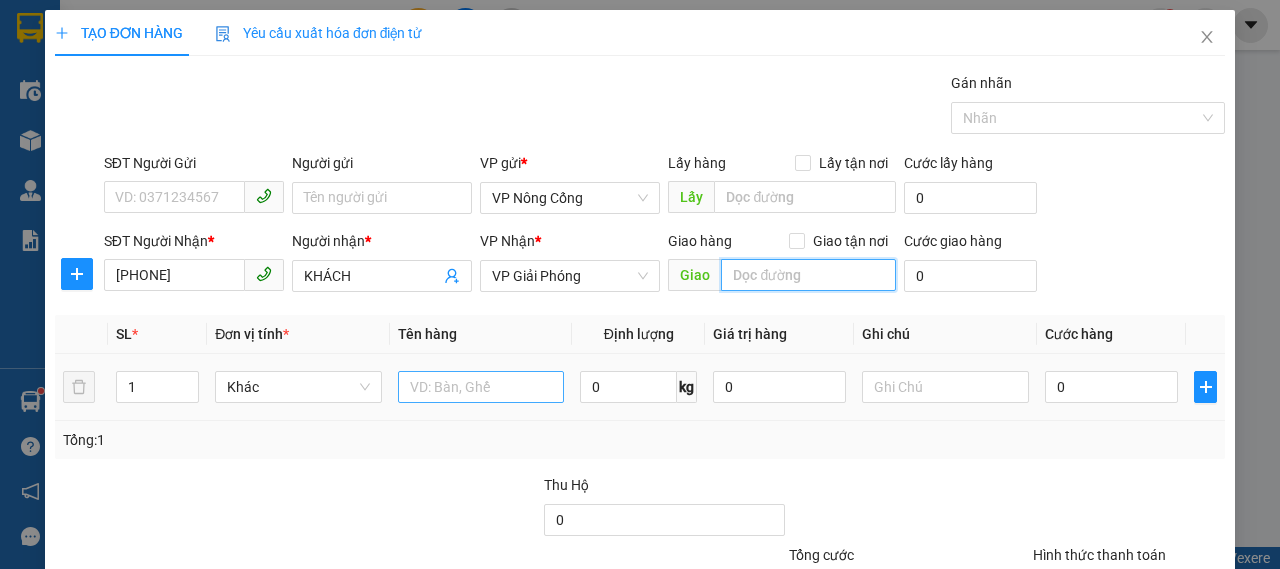 type 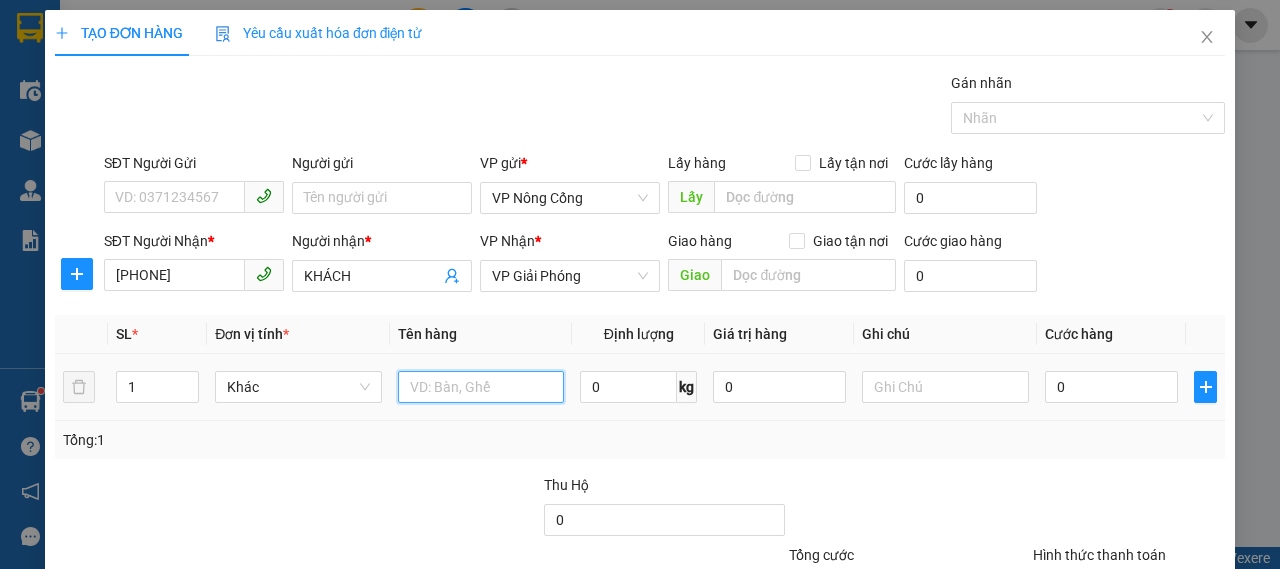 click at bounding box center (481, 387) 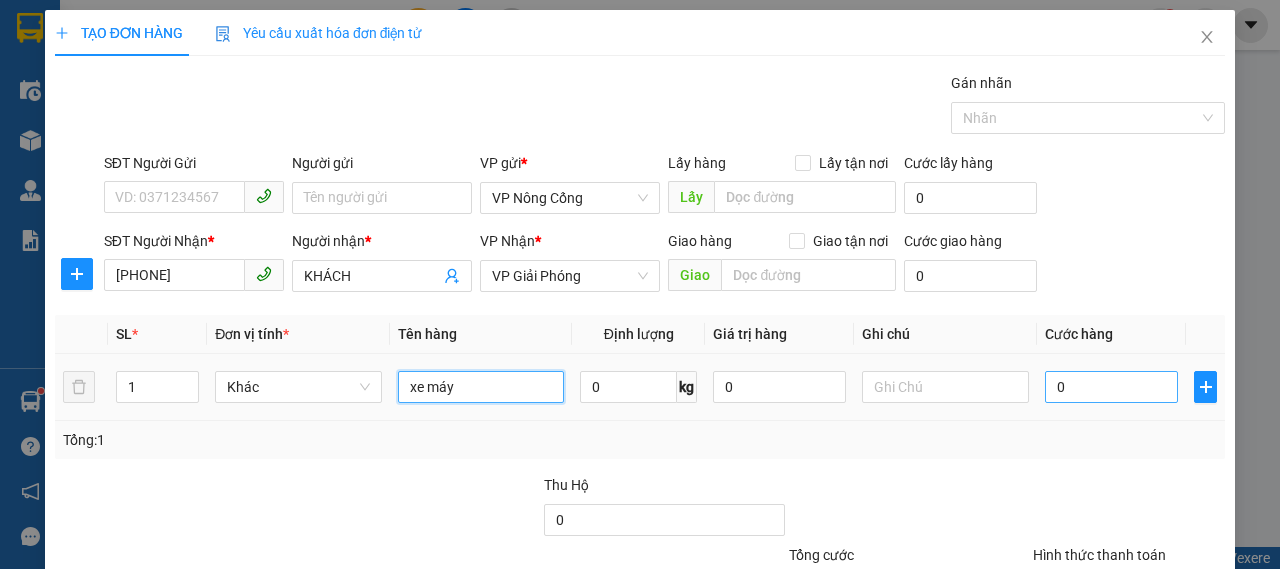 type on "xe máy" 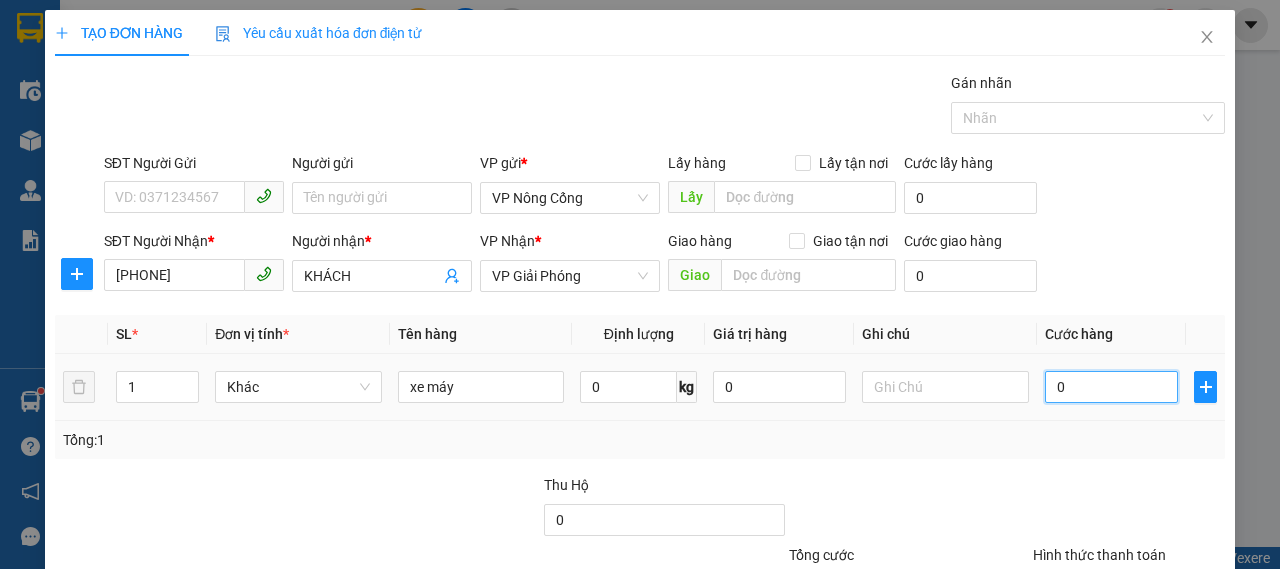 click on "0" at bounding box center (1111, 387) 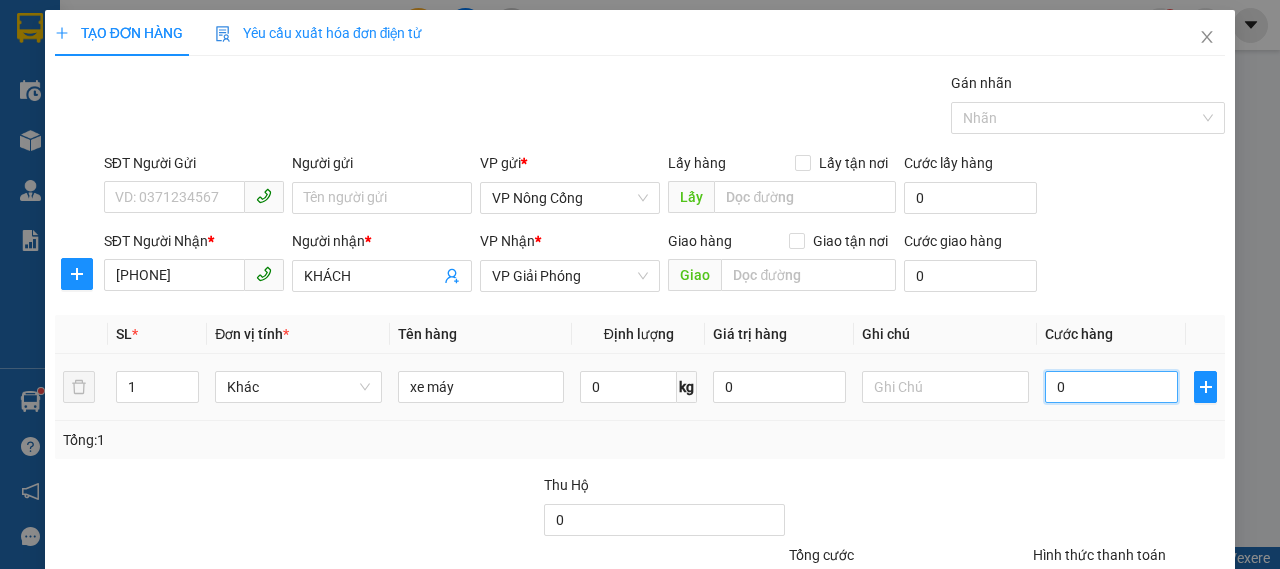 type on "3" 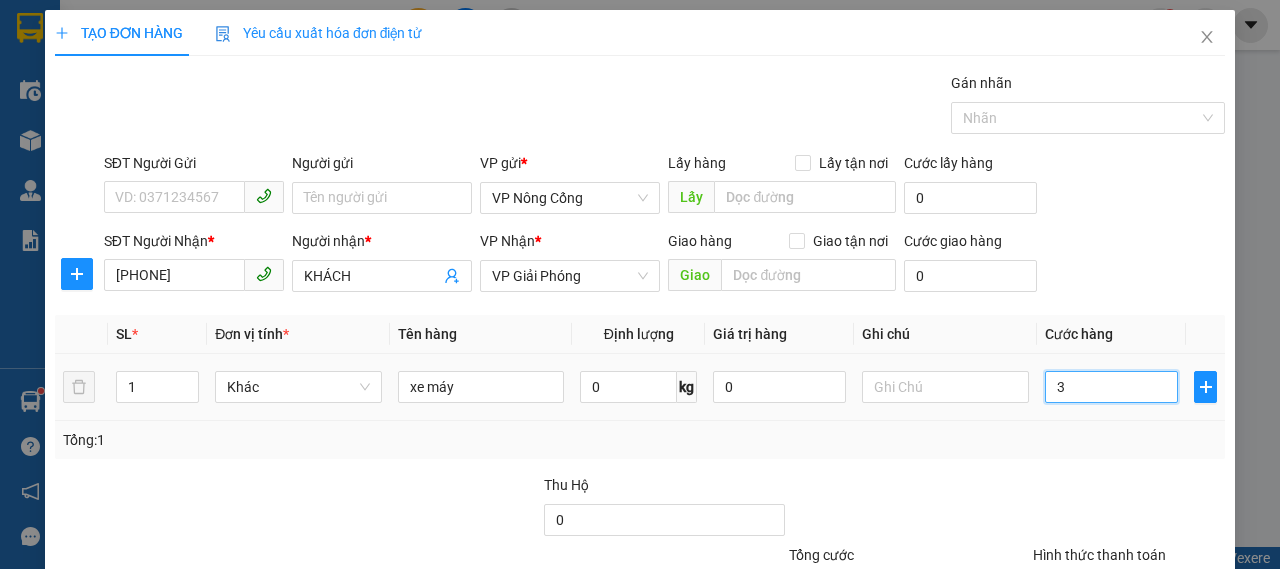 type on "35" 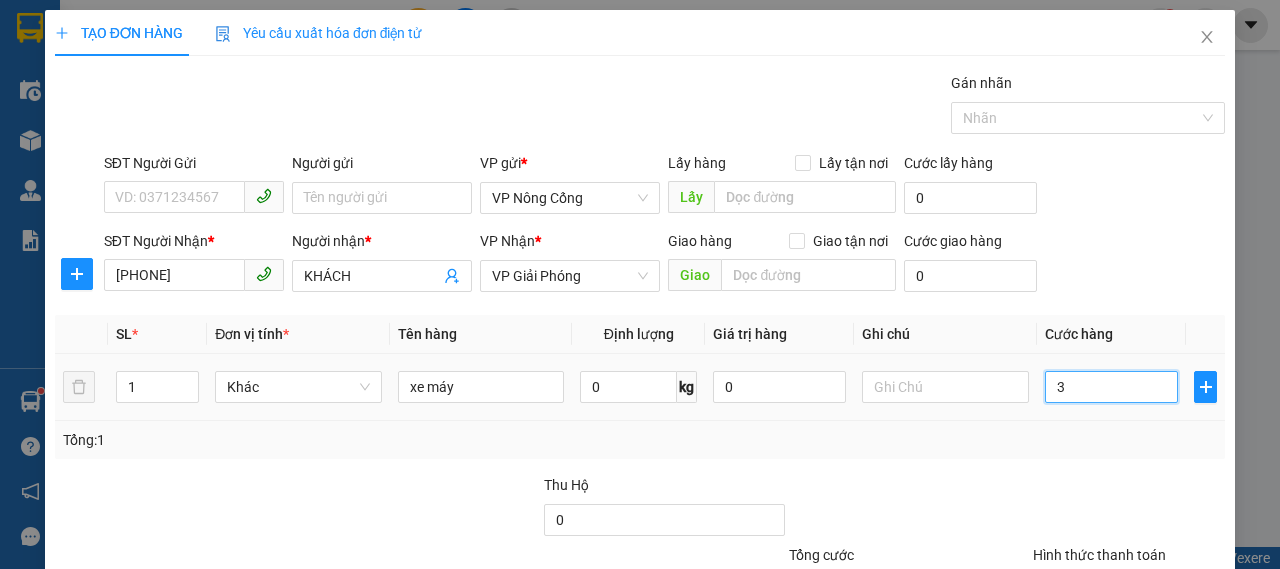 type on "35" 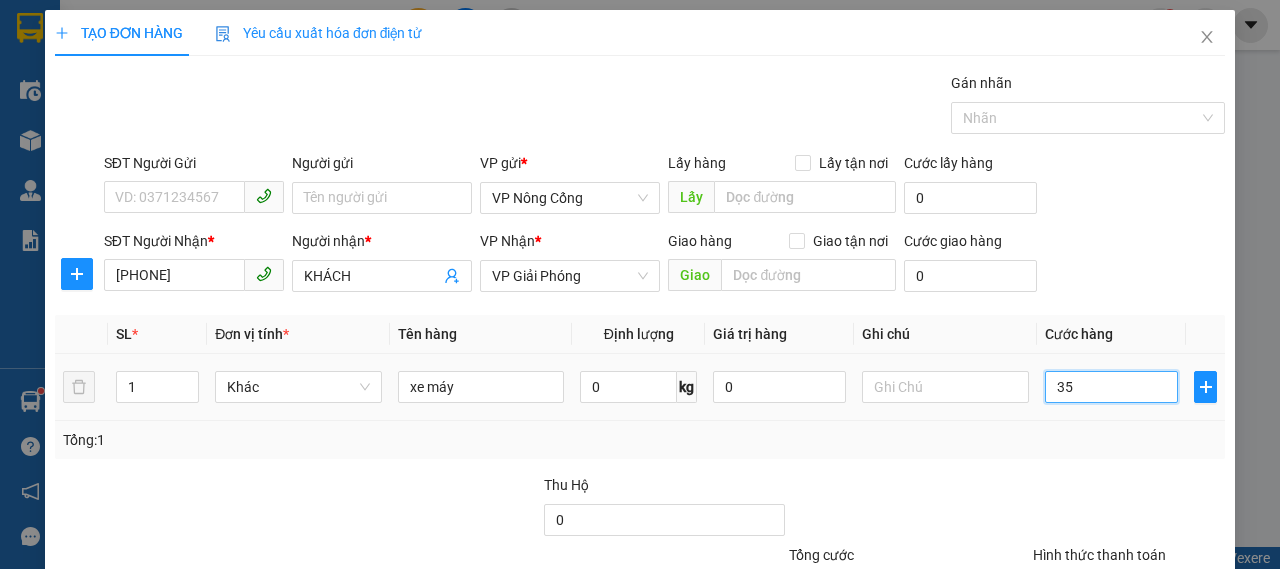 type on "350" 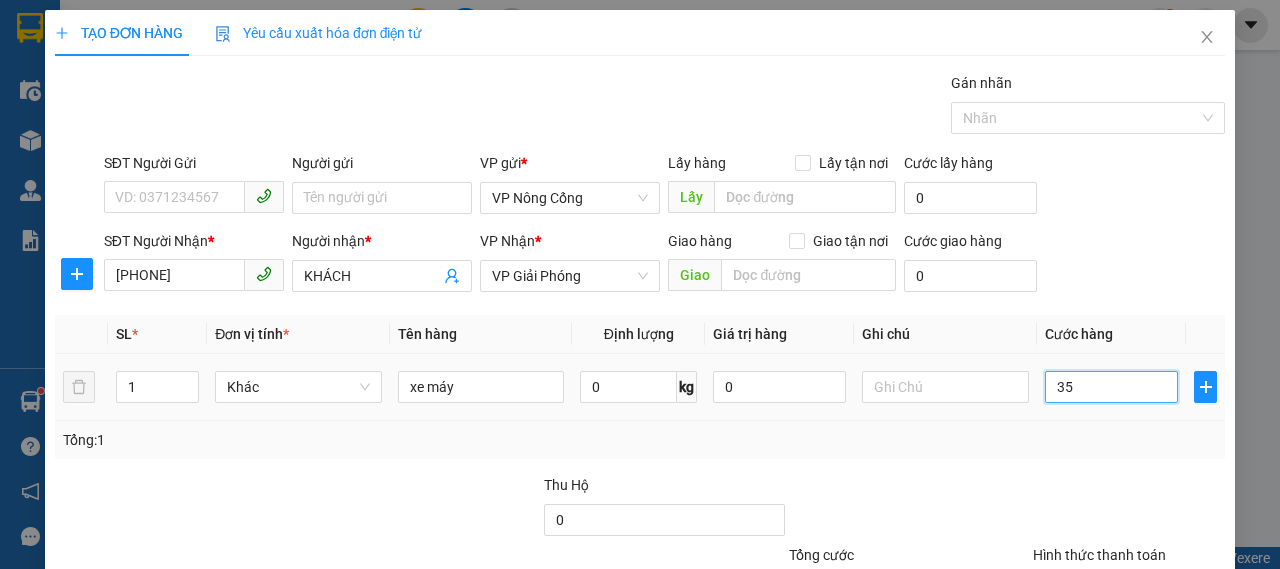 type on "350" 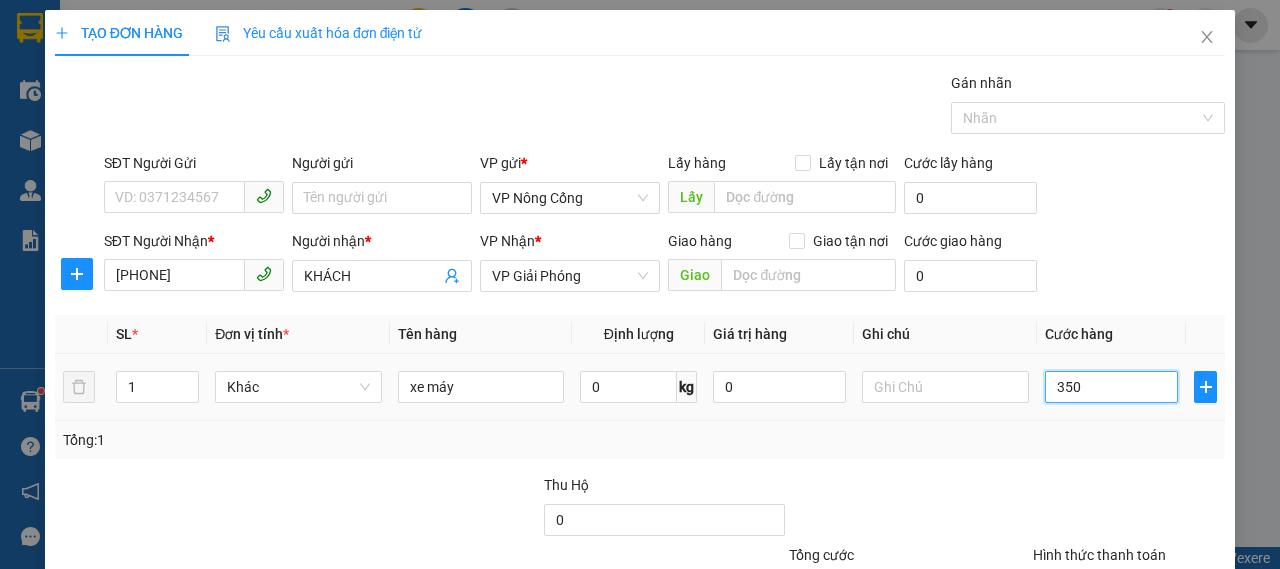 scroll, scrollTop: 168, scrollLeft: 0, axis: vertical 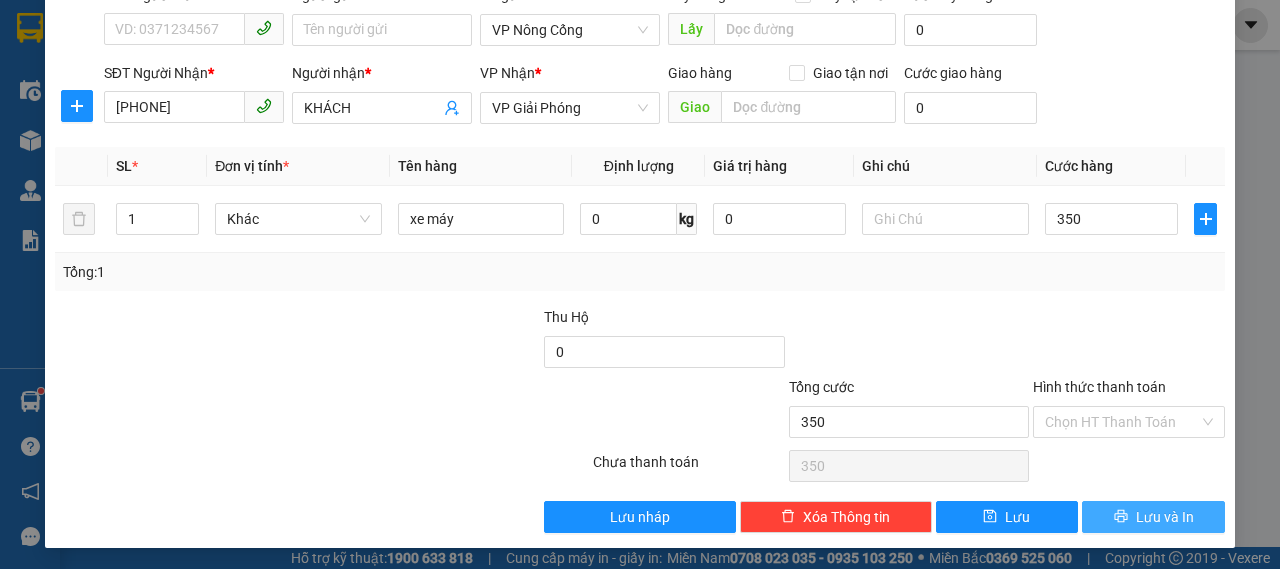 type on "350.000" 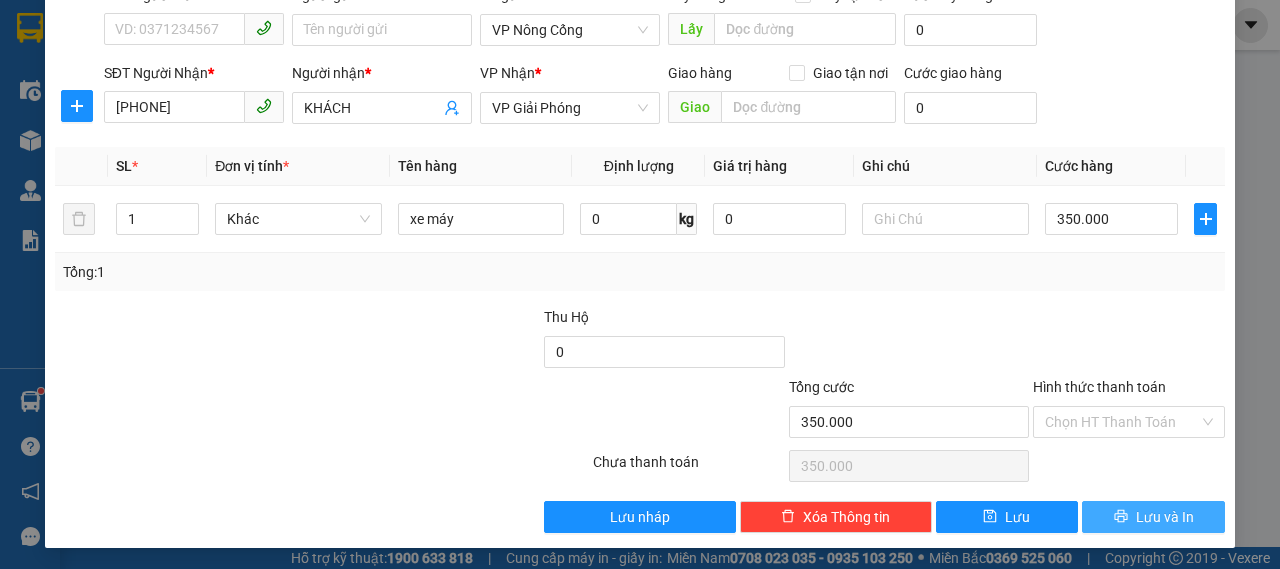 click on "Lưu và In" at bounding box center [1165, 517] 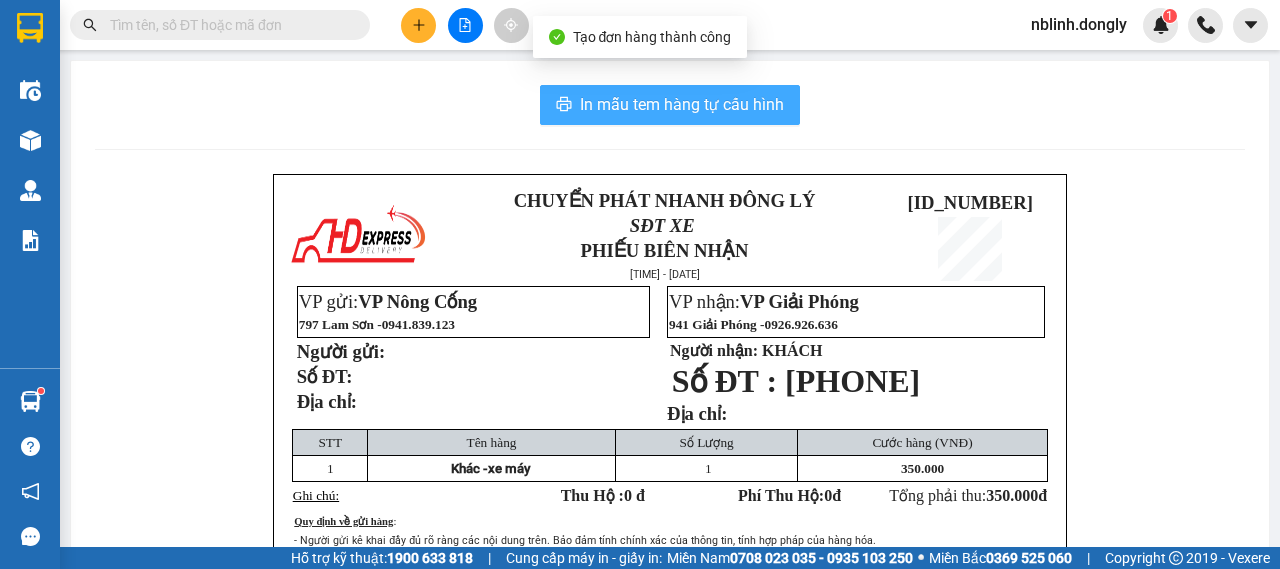 click on "In mẫu tem hàng tự cấu hình" at bounding box center [682, 104] 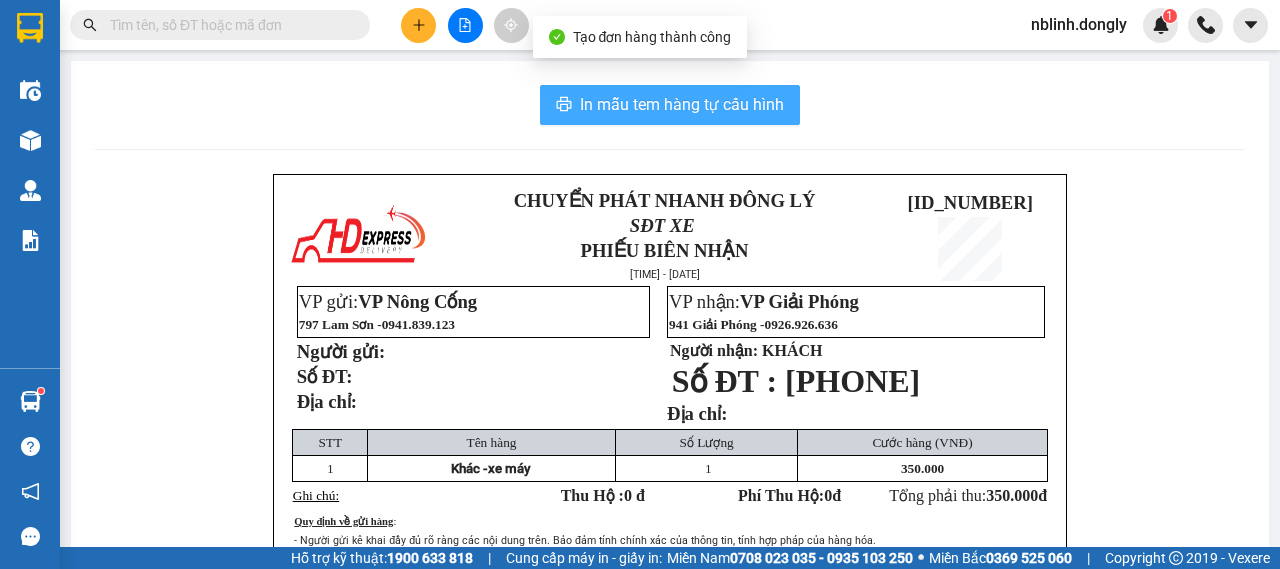 scroll, scrollTop: 0, scrollLeft: 0, axis: both 